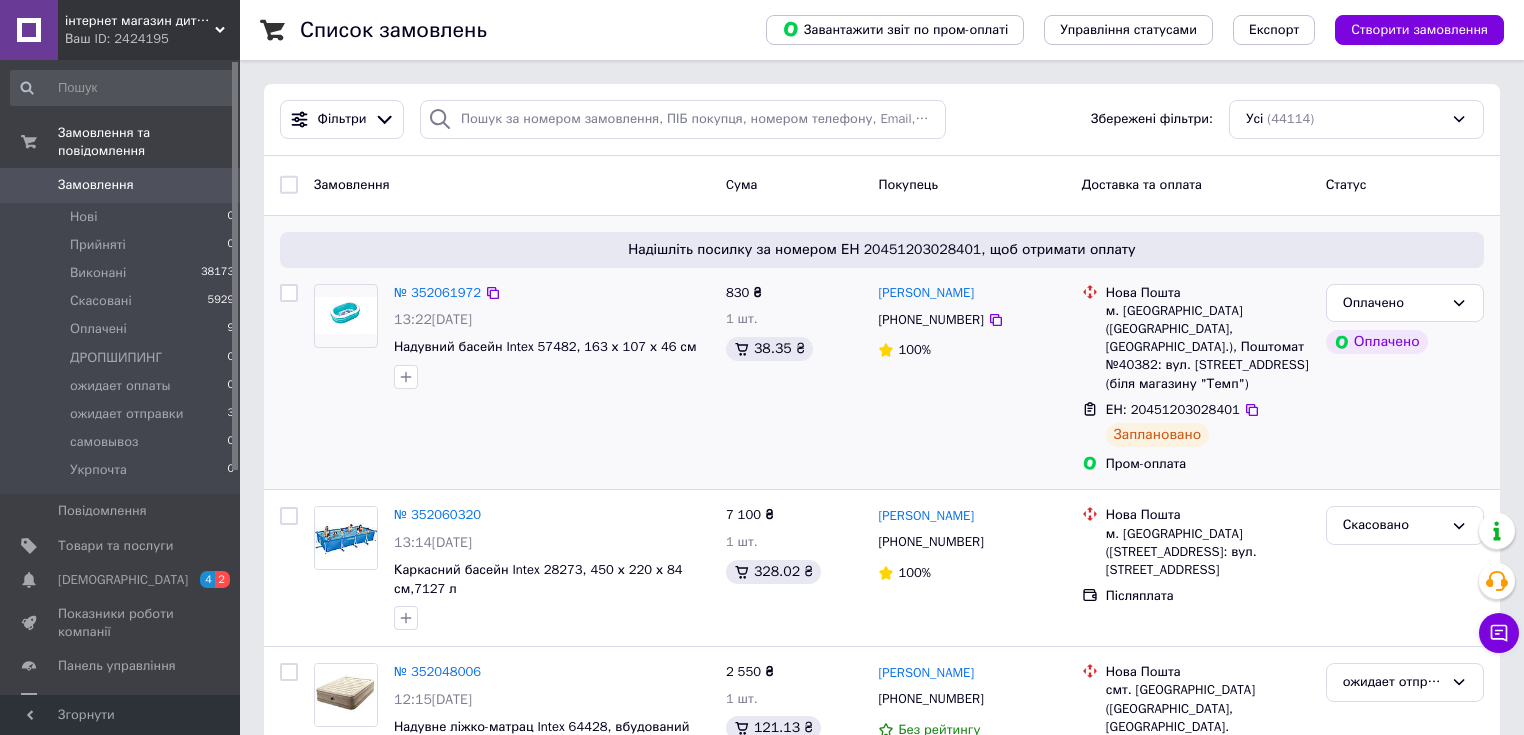 scroll, scrollTop: 0, scrollLeft: 0, axis: both 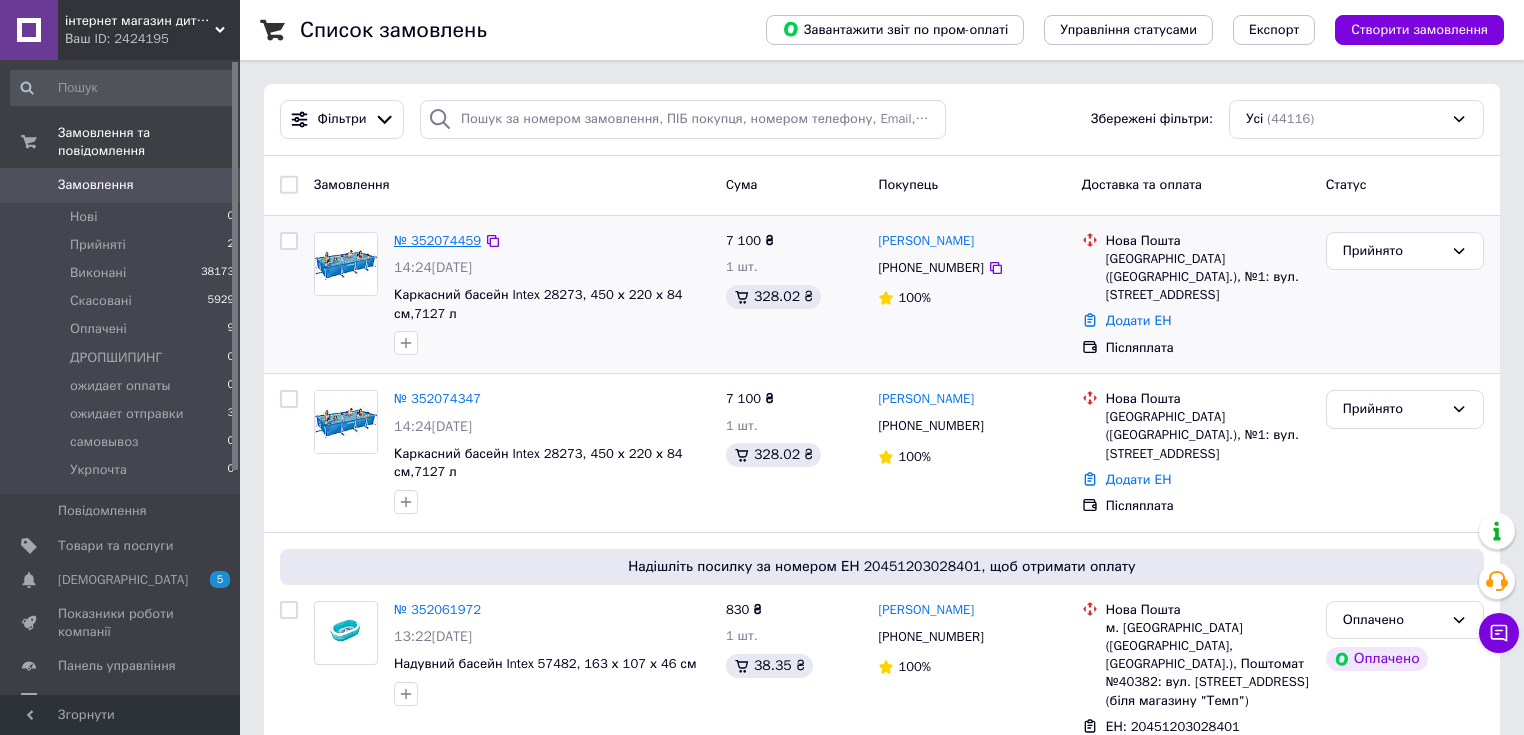click on "№ 352074459" at bounding box center [437, 240] 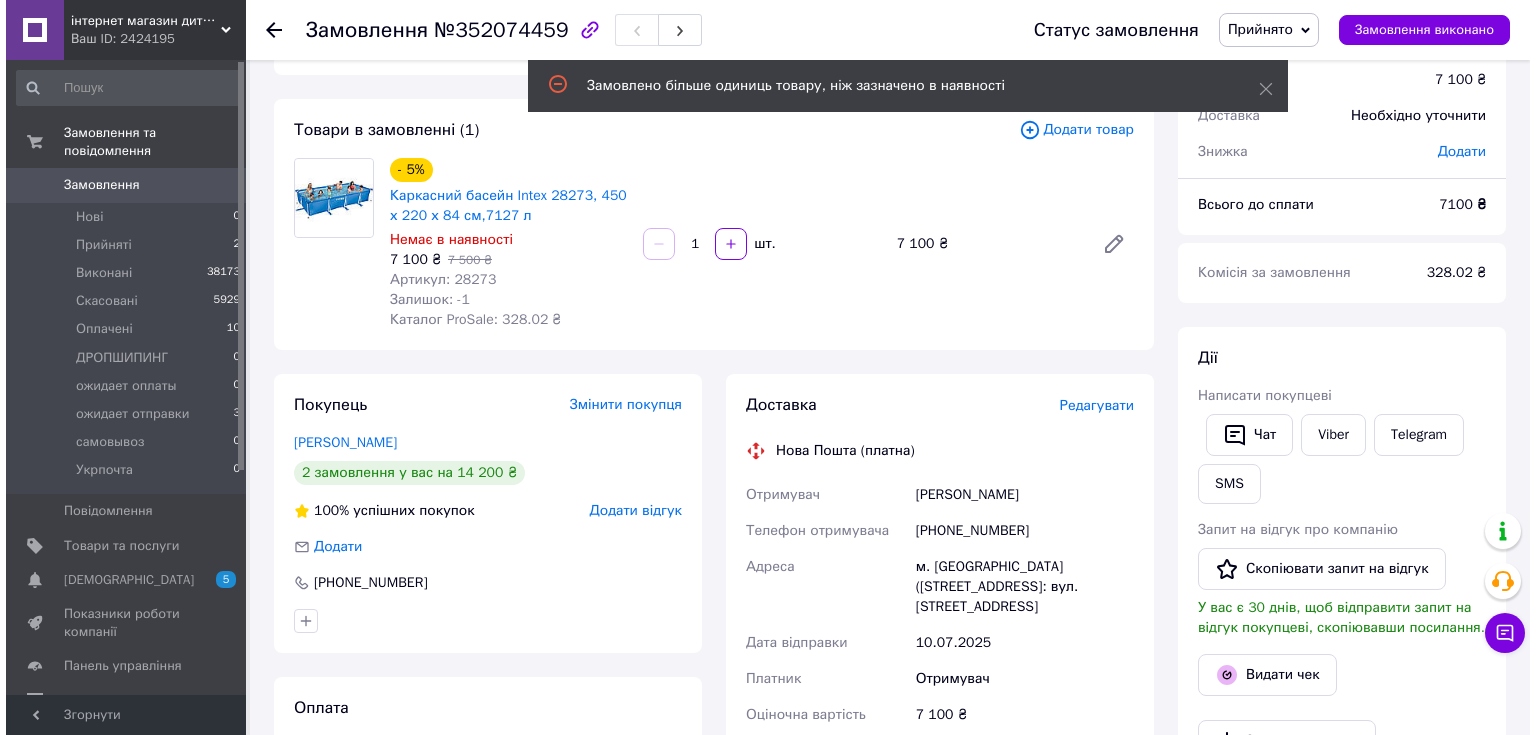 scroll, scrollTop: 160, scrollLeft: 0, axis: vertical 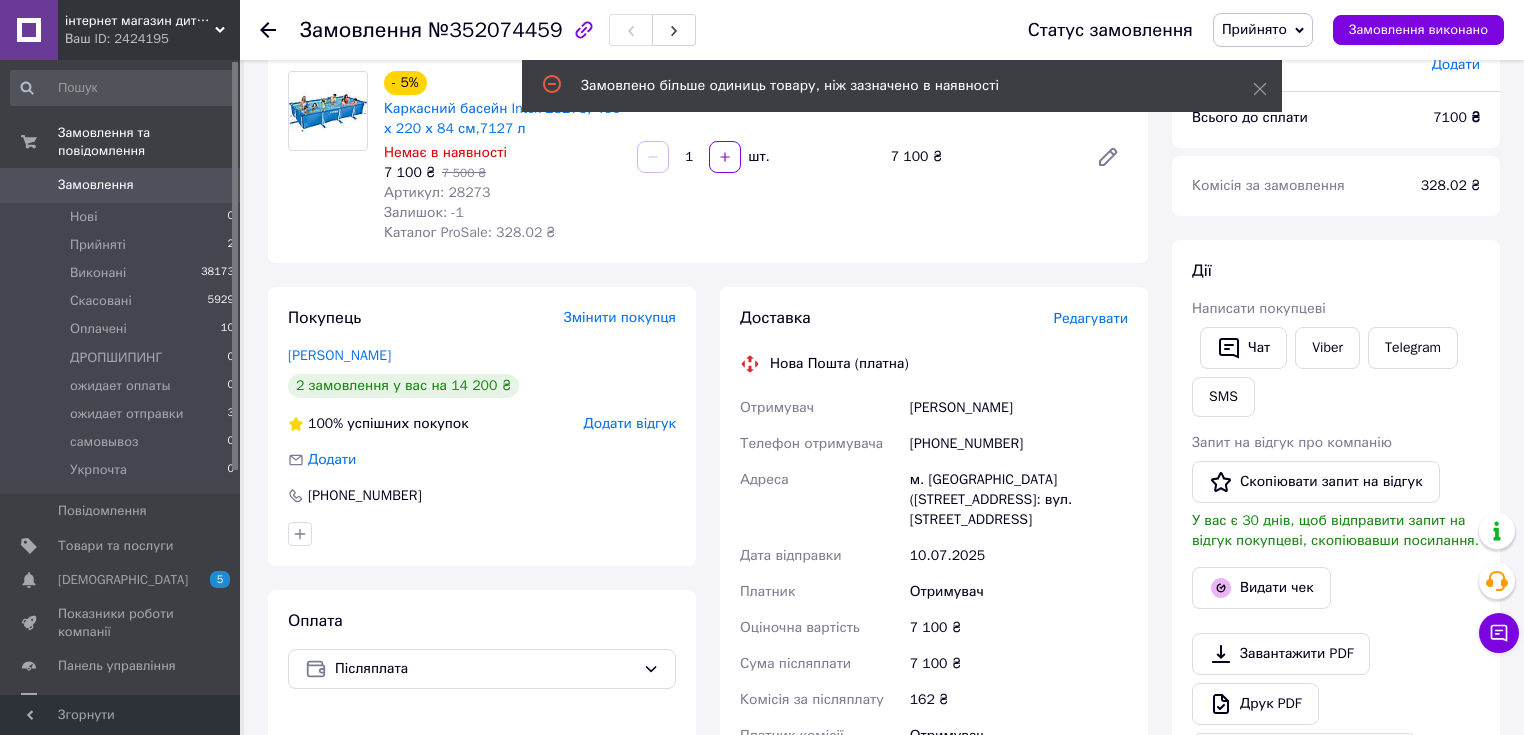 click on "Редагувати" at bounding box center (1091, 318) 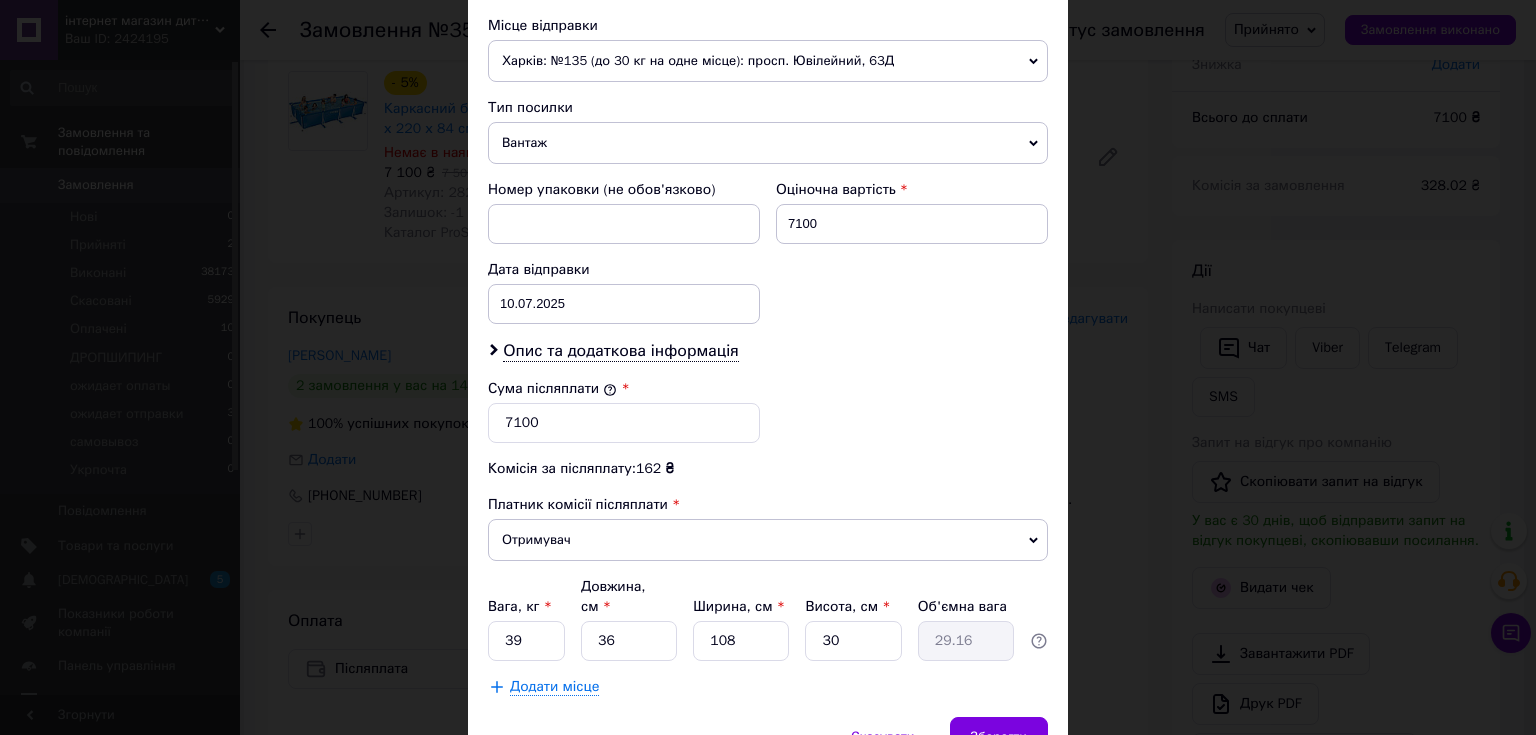 scroll, scrollTop: 784, scrollLeft: 0, axis: vertical 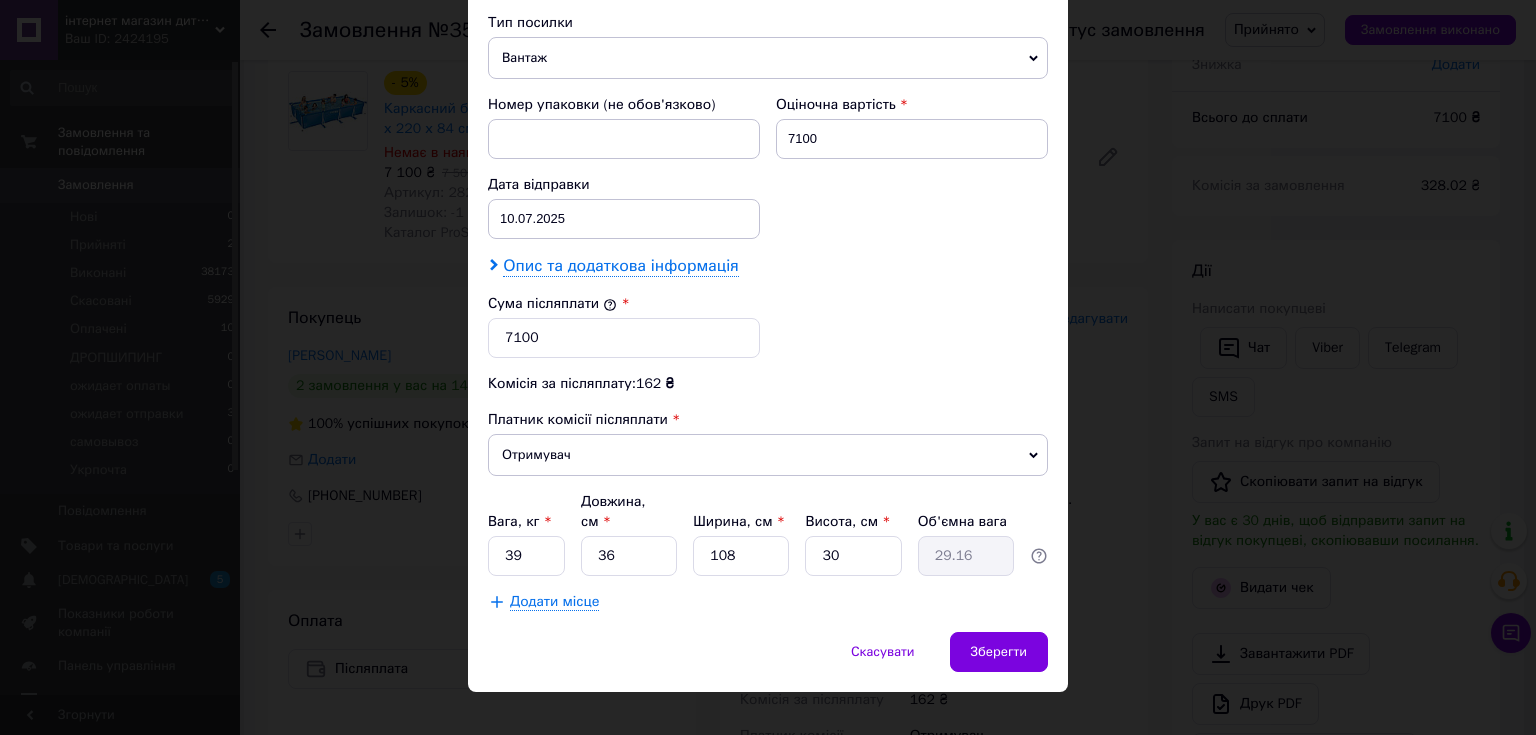 drag, startPoint x: 632, startPoint y: 261, endPoint x: 640, endPoint y: 278, distance: 18.788294 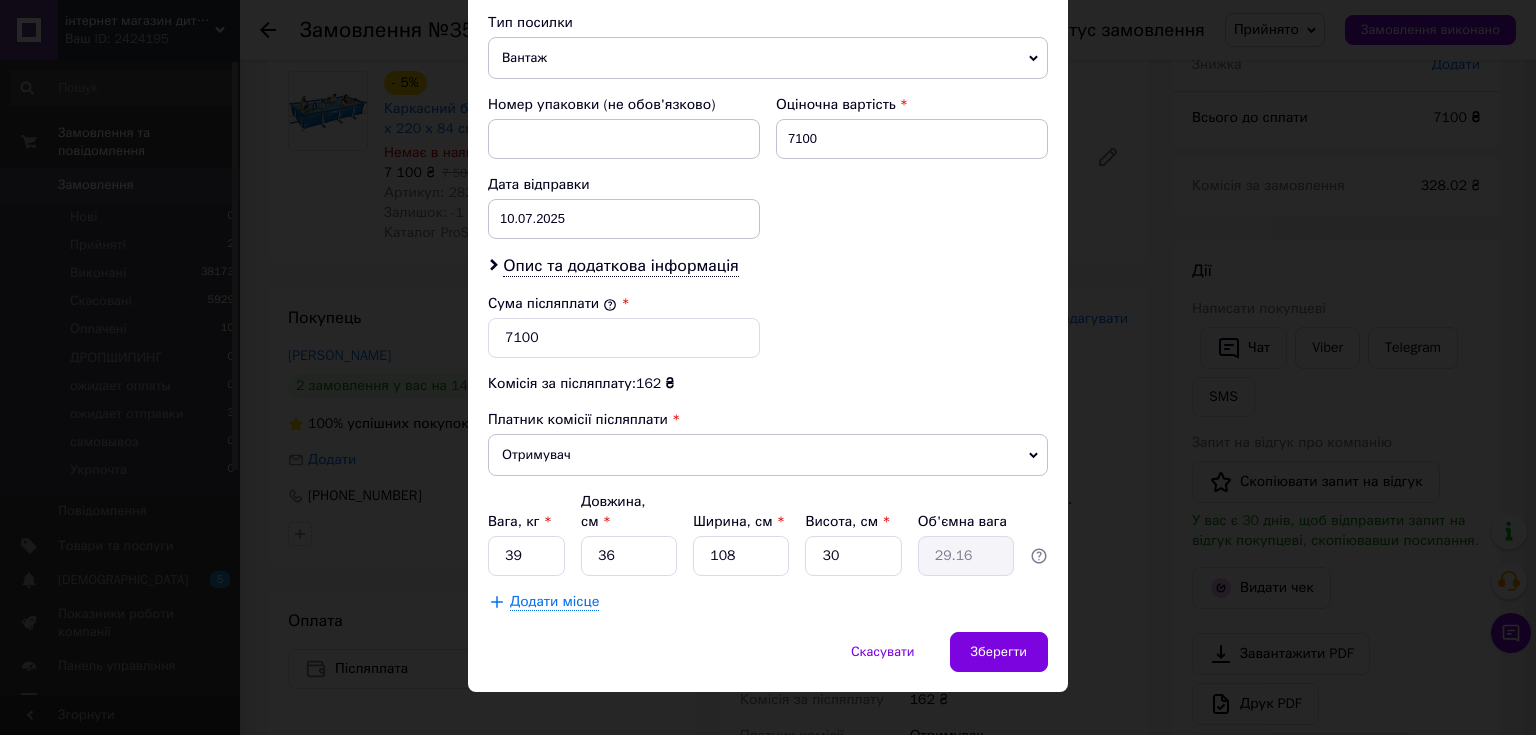 click on "Опис та додаткова інформація" at bounding box center [620, 266] 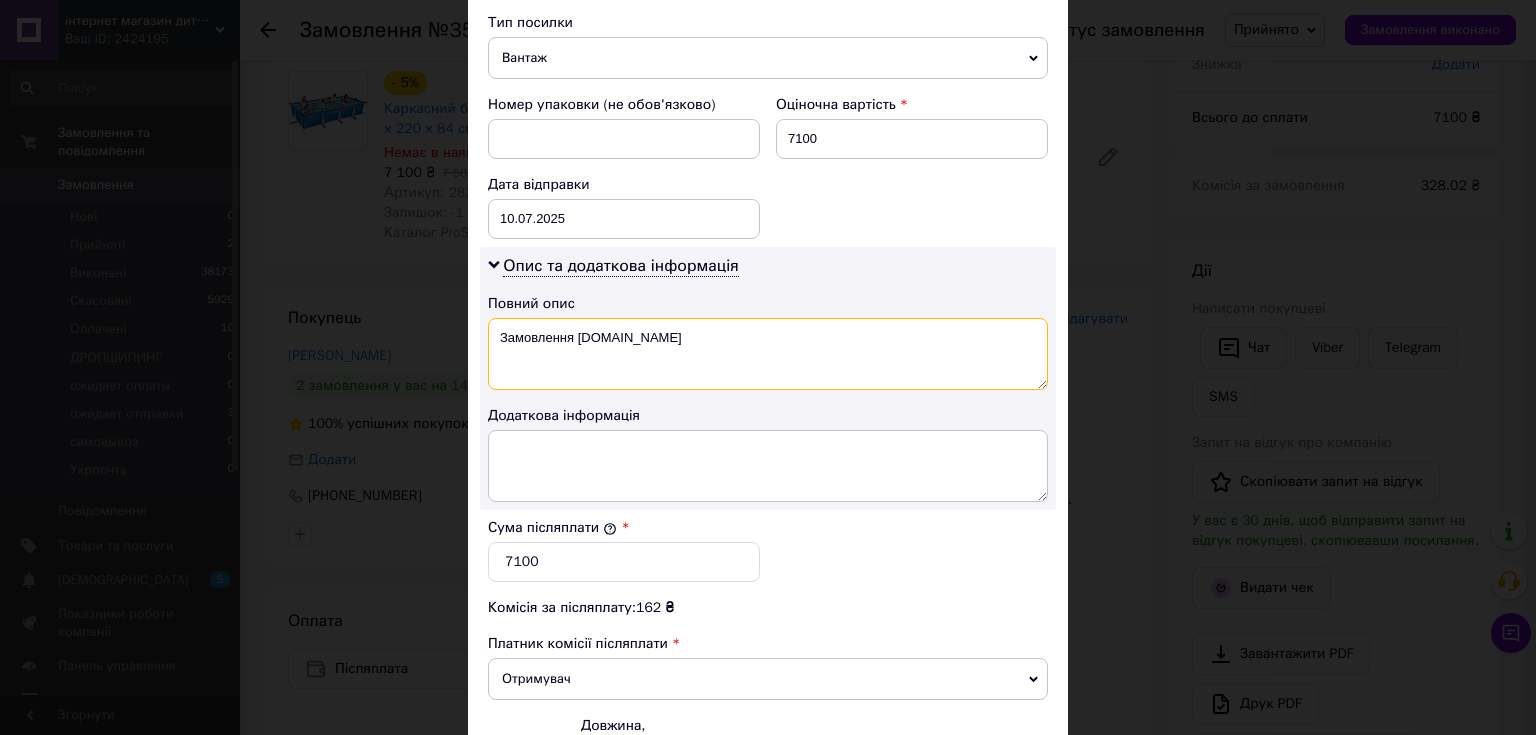 drag, startPoint x: 636, startPoint y: 340, endPoint x: 497, endPoint y: 330, distance: 139.35925 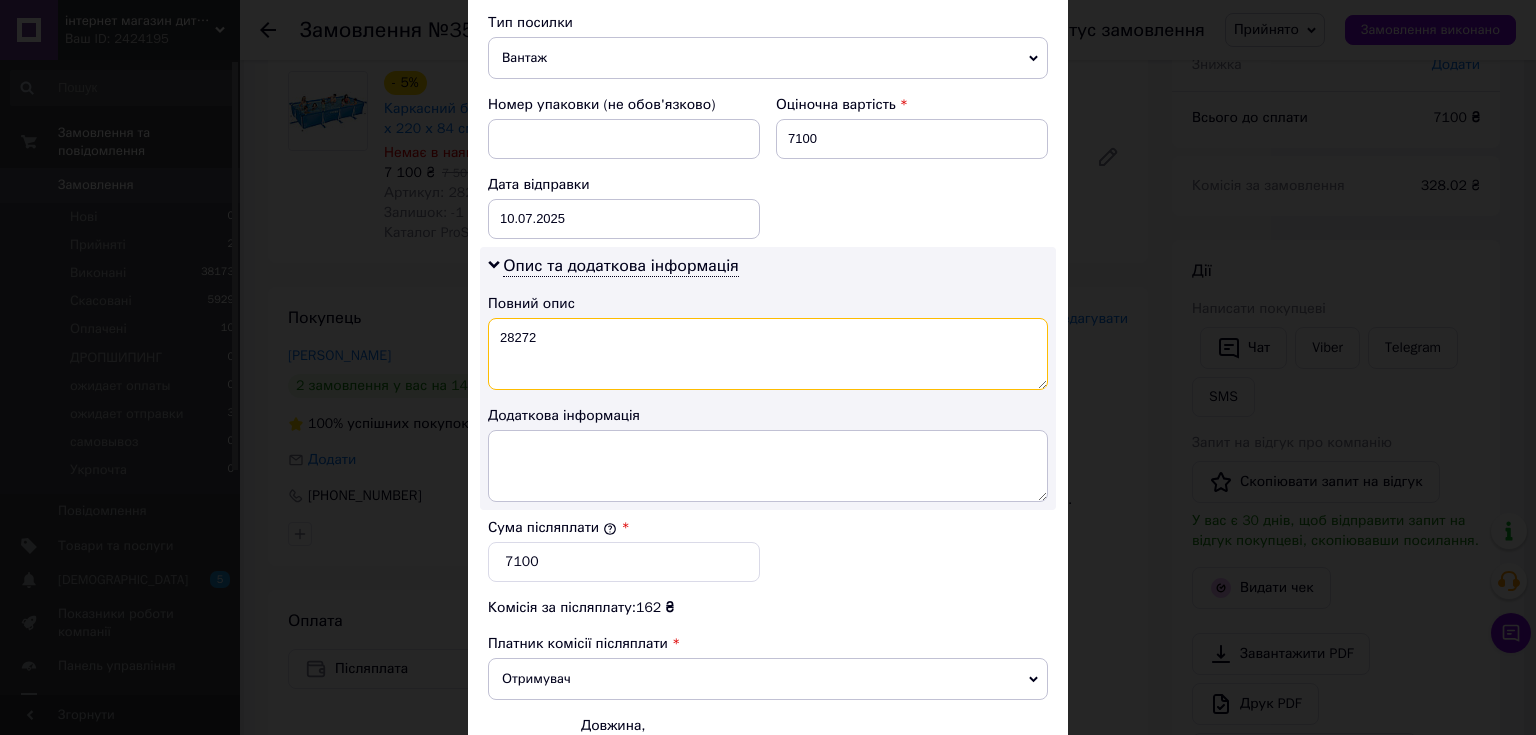 type on "28272" 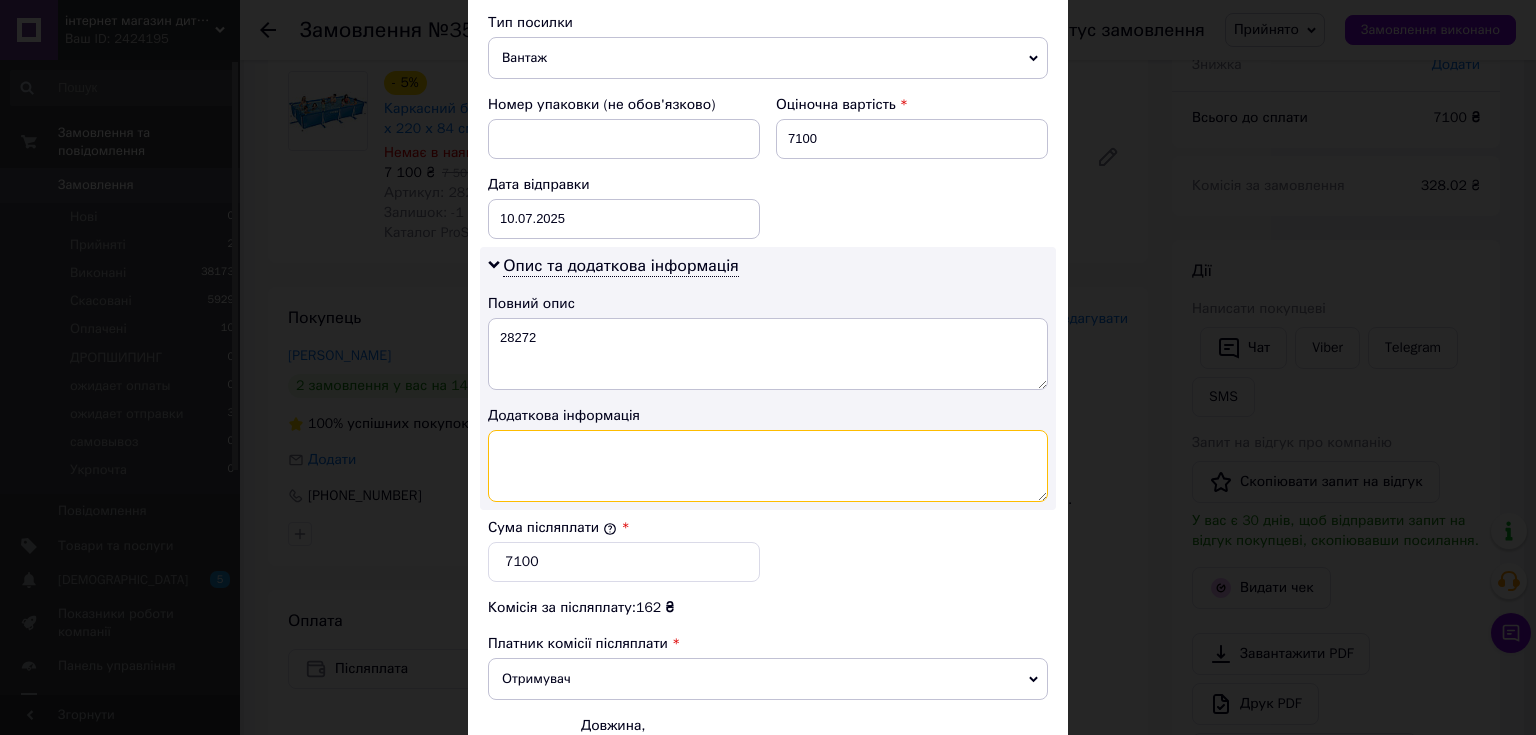 click at bounding box center [768, 466] 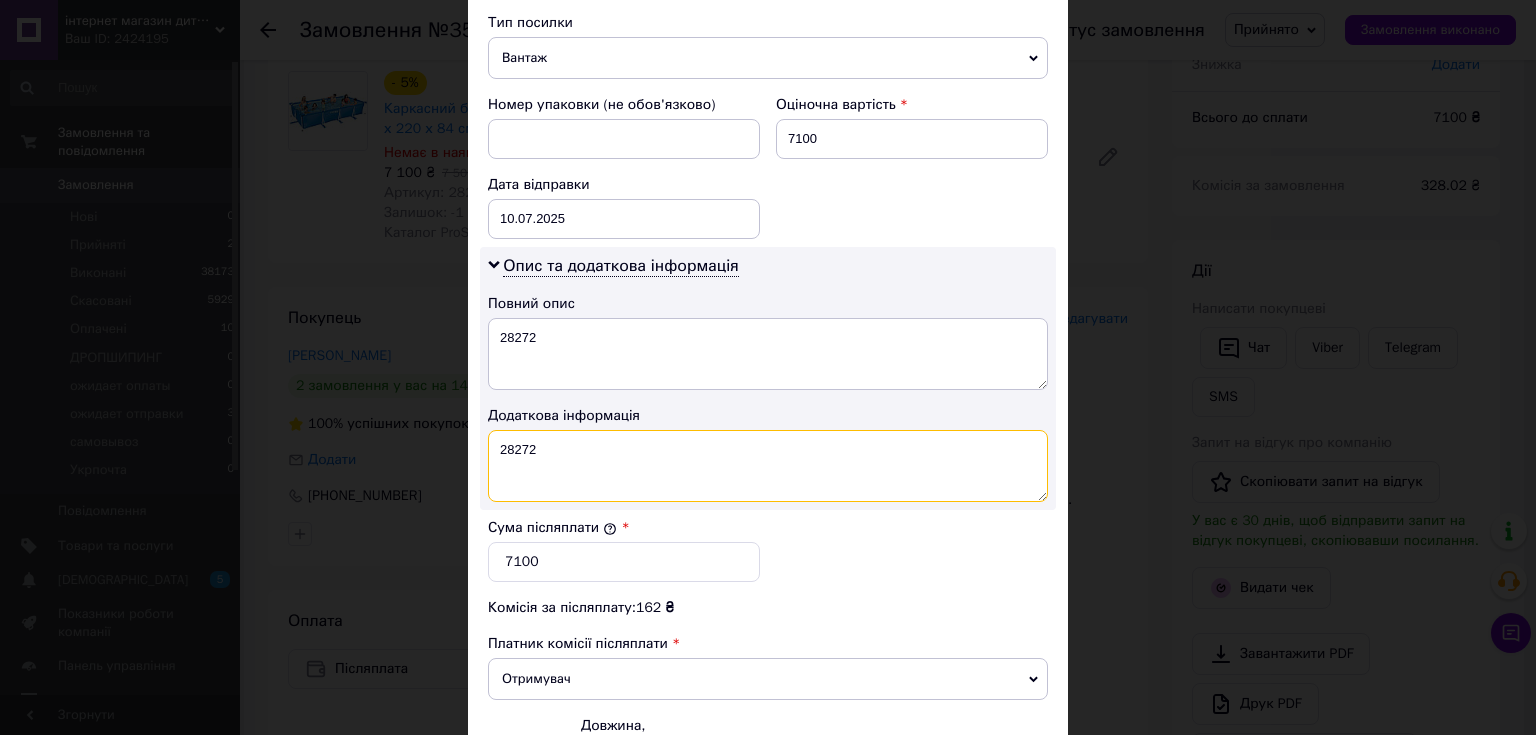 type on "28272" 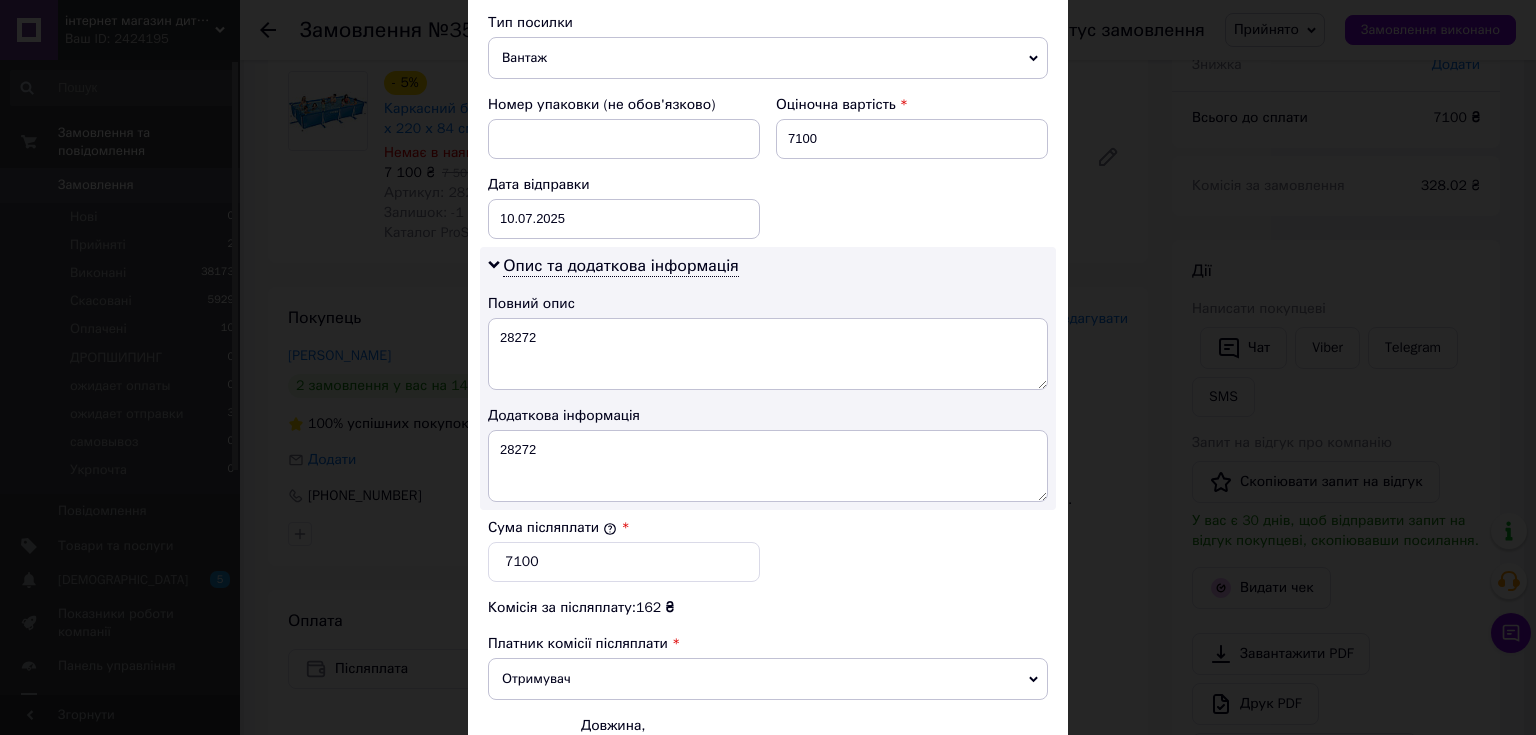 click on "Сума післяплати     * 7100" at bounding box center [768, 550] 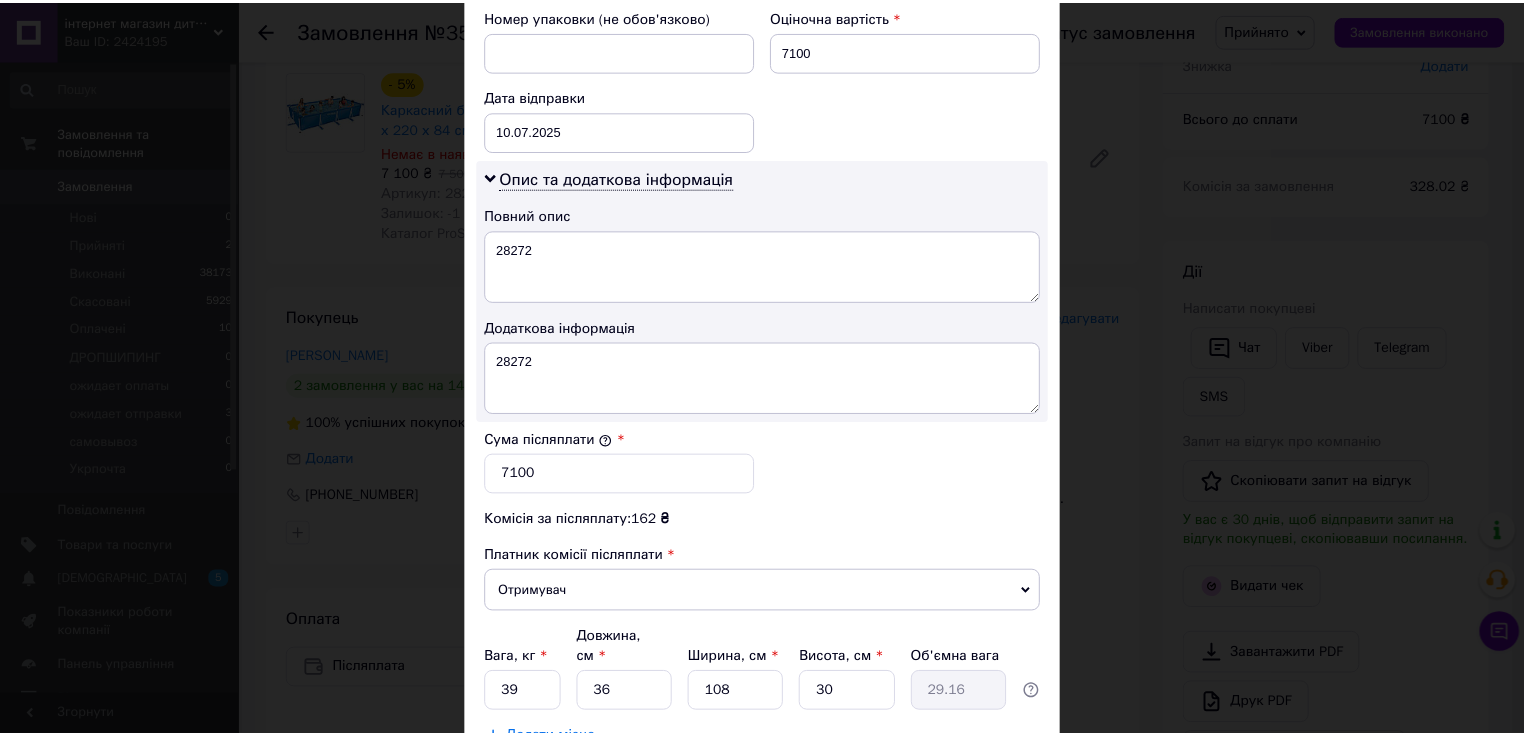 scroll, scrollTop: 1008, scrollLeft: 0, axis: vertical 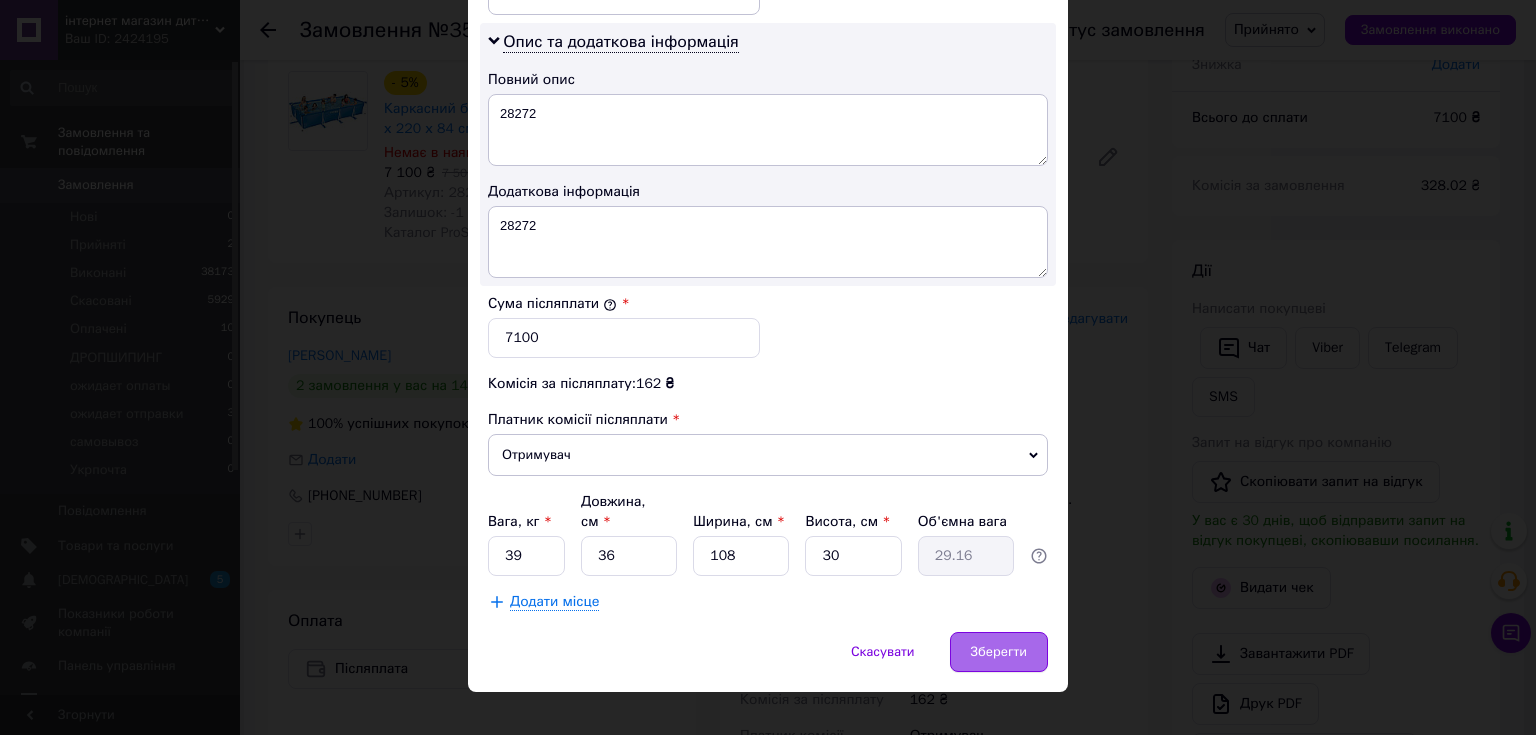 click on "Зберегти" at bounding box center [999, 652] 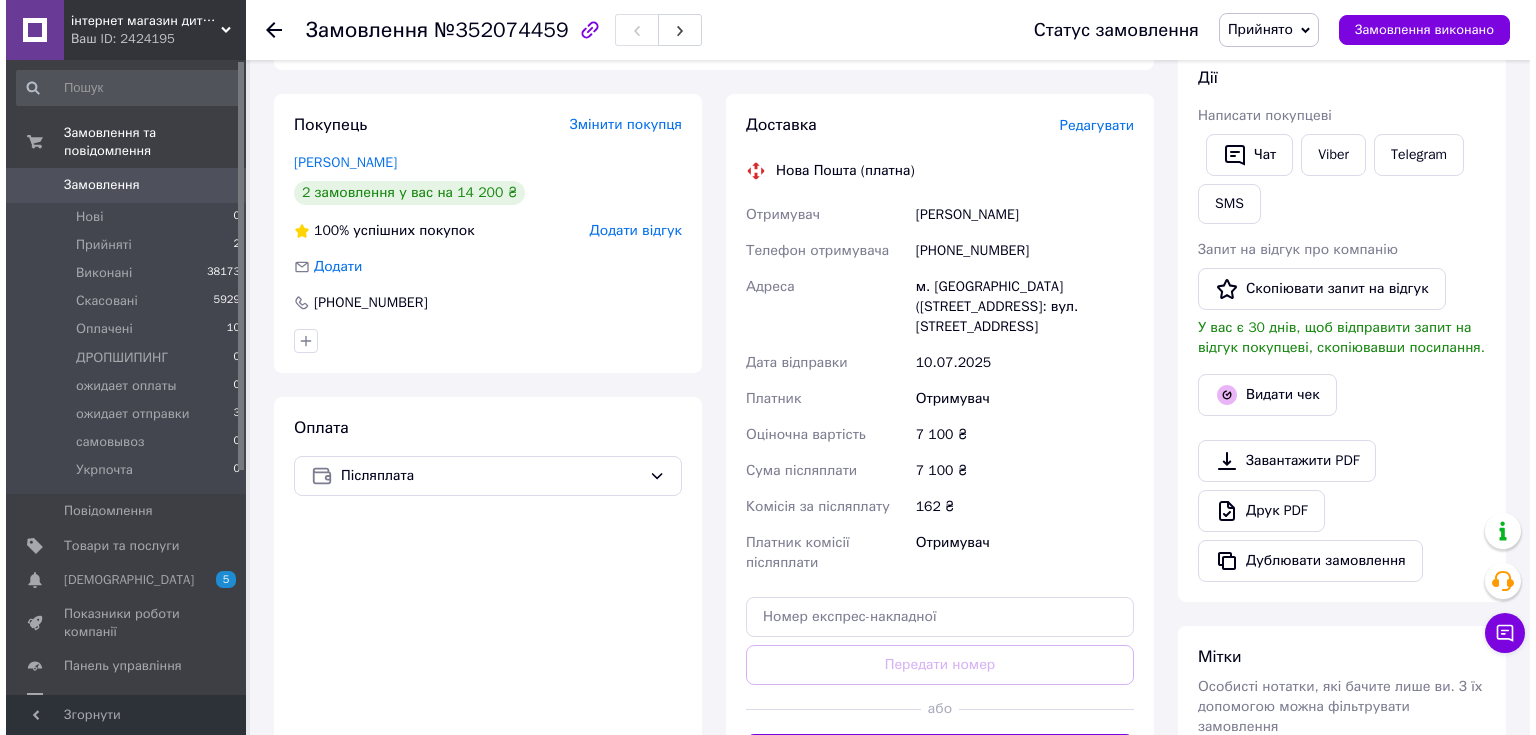 scroll, scrollTop: 320, scrollLeft: 0, axis: vertical 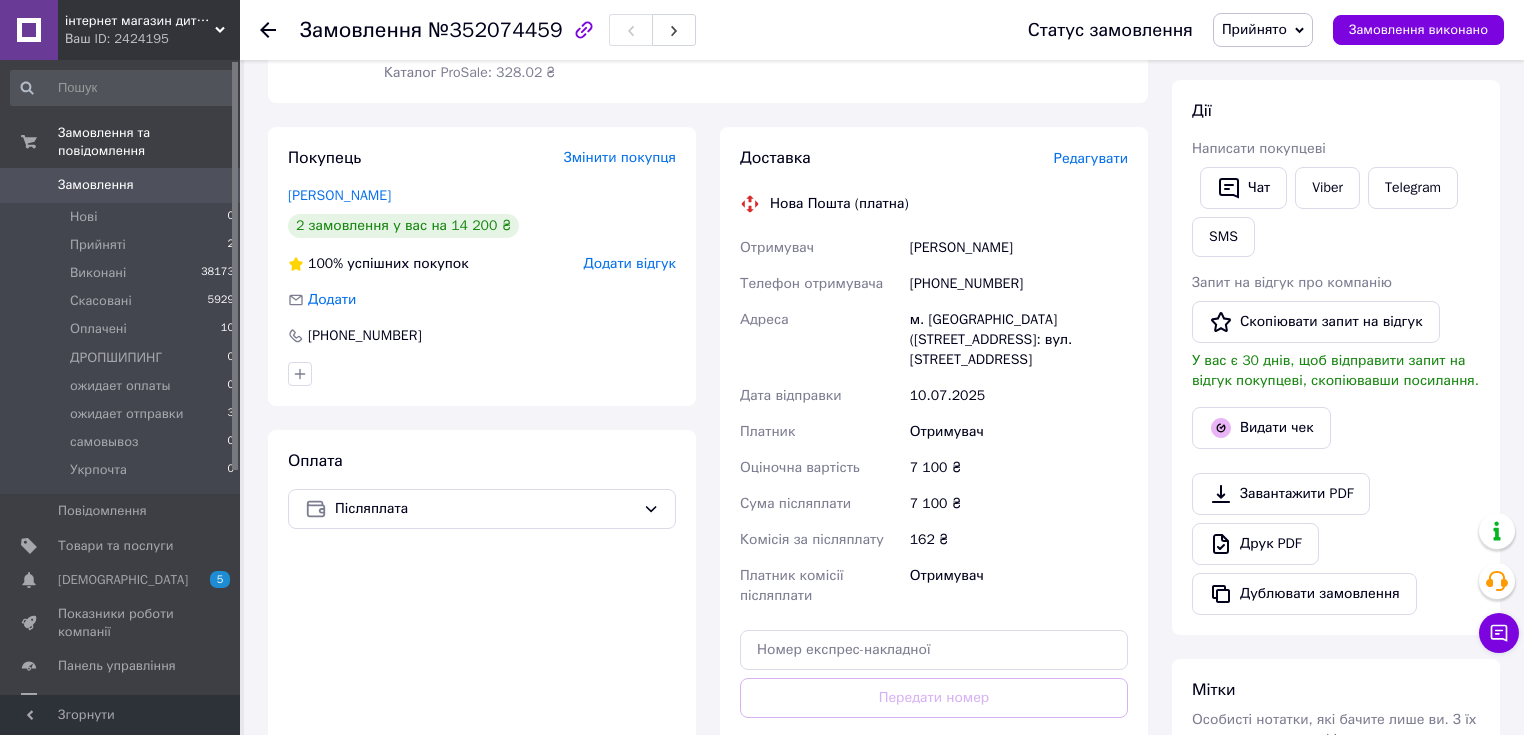 click on "Редагувати" at bounding box center [1091, 158] 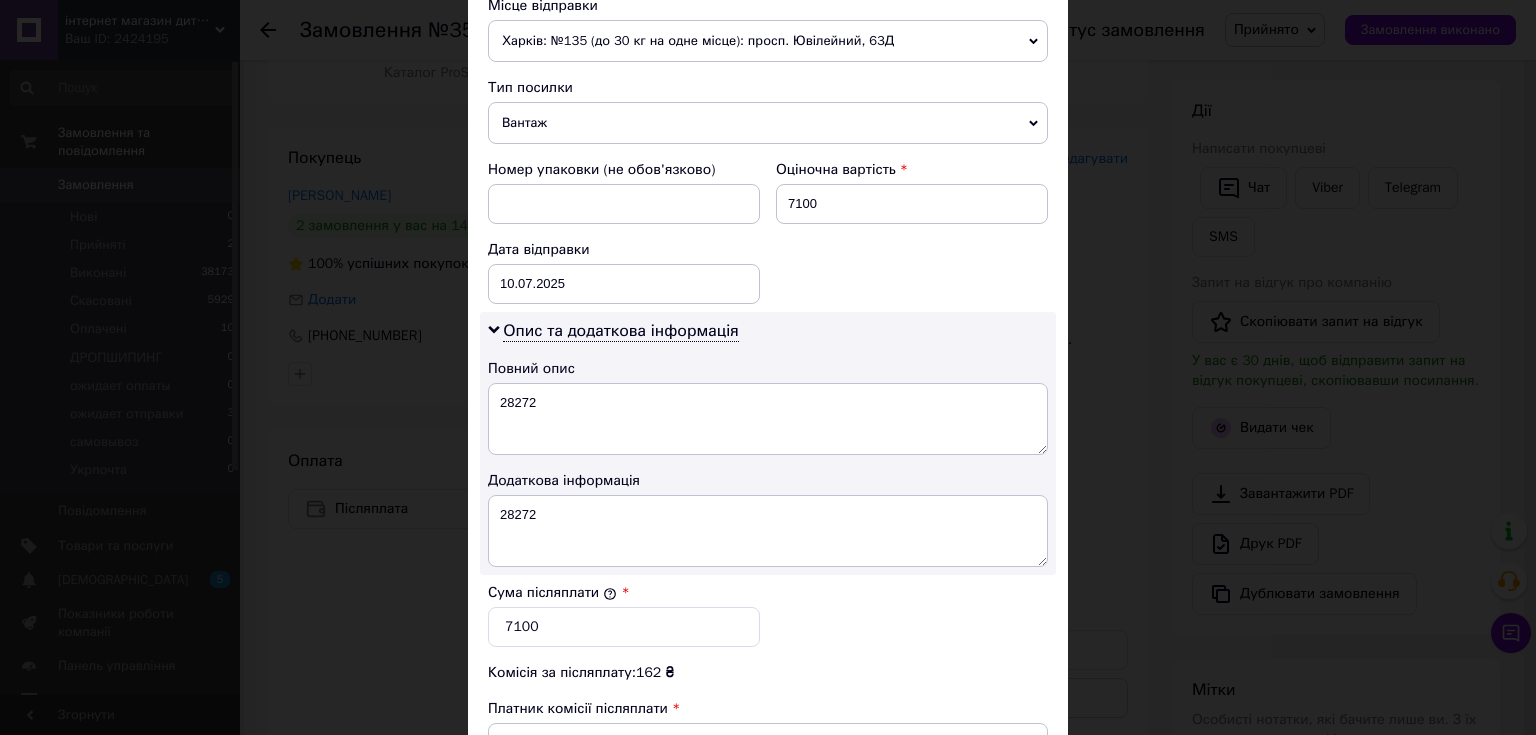 scroll, scrollTop: 720, scrollLeft: 0, axis: vertical 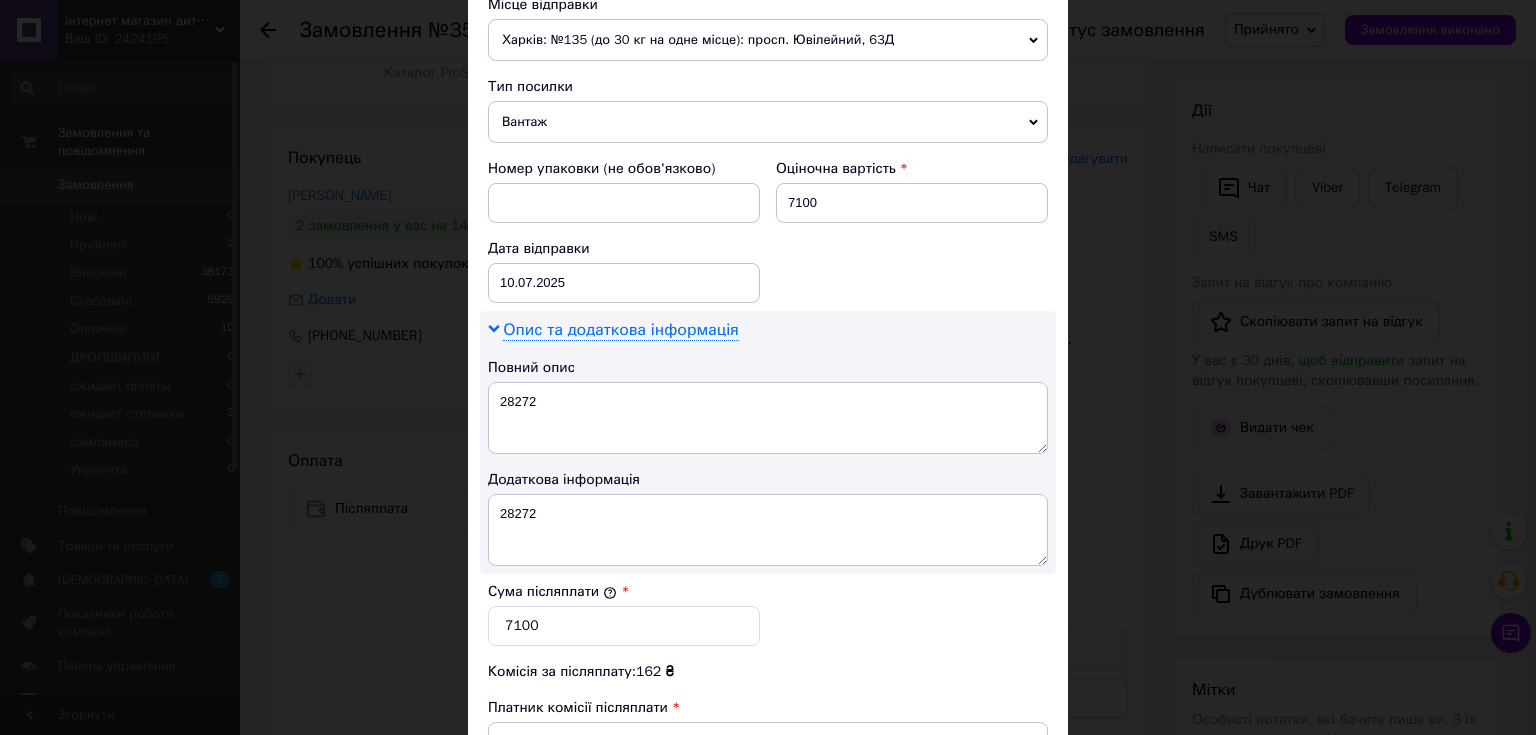 click on "Опис та додаткова інформація" at bounding box center [620, 330] 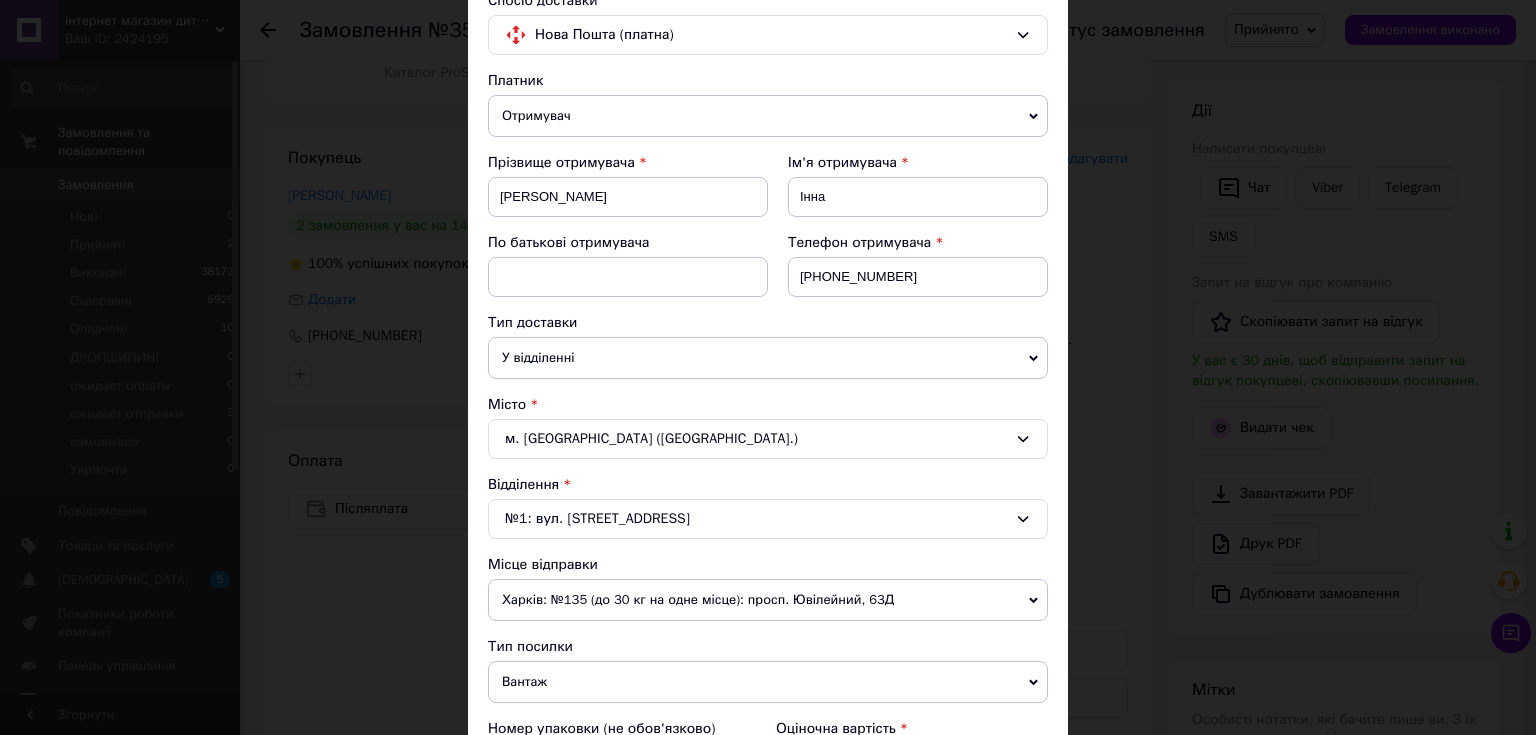 scroll, scrollTop: 320, scrollLeft: 0, axis: vertical 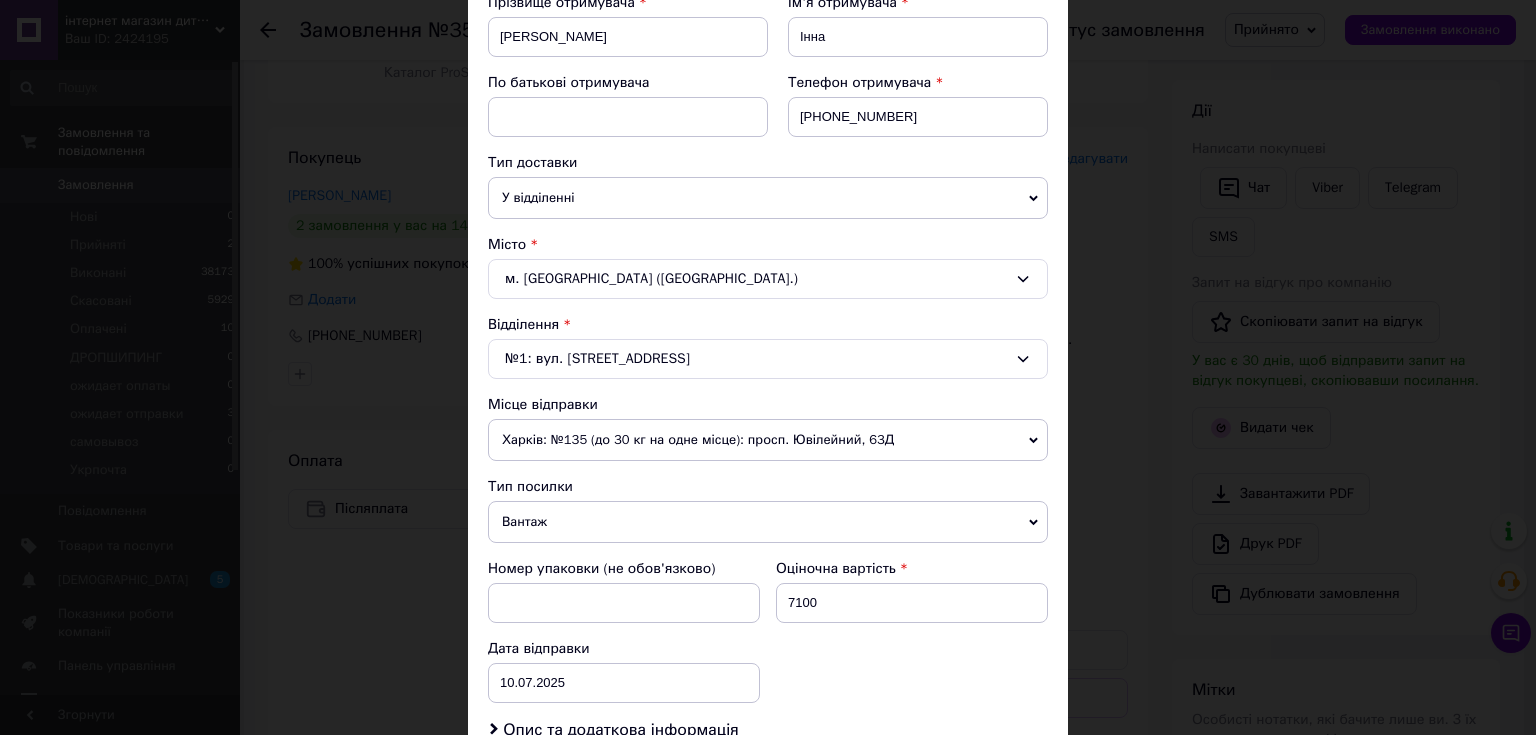 drag, startPoint x: 1028, startPoint y: 436, endPoint x: 891, endPoint y: 446, distance: 137.36447 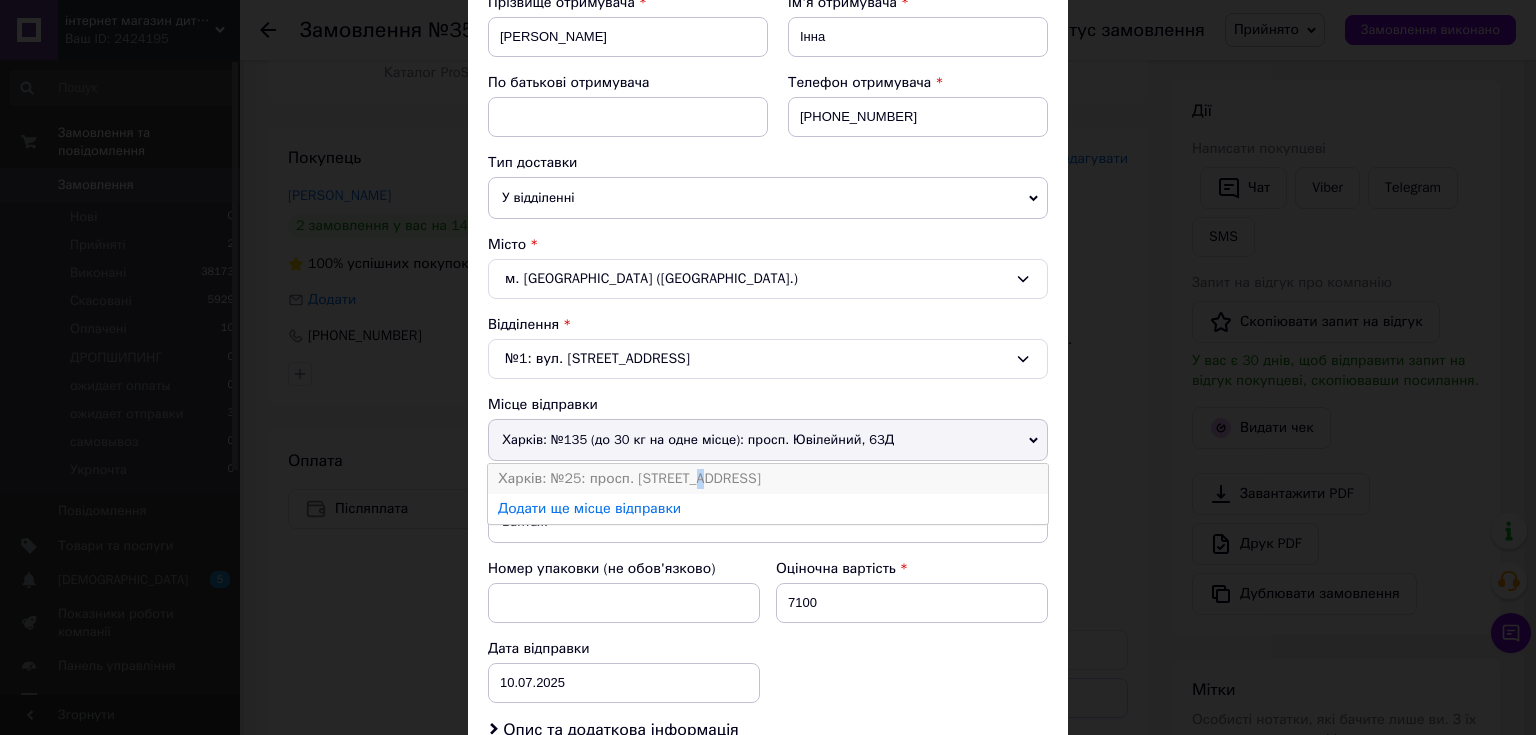 click on "Харків: №25: просп. [STREET_ADDRESS]" at bounding box center [768, 479] 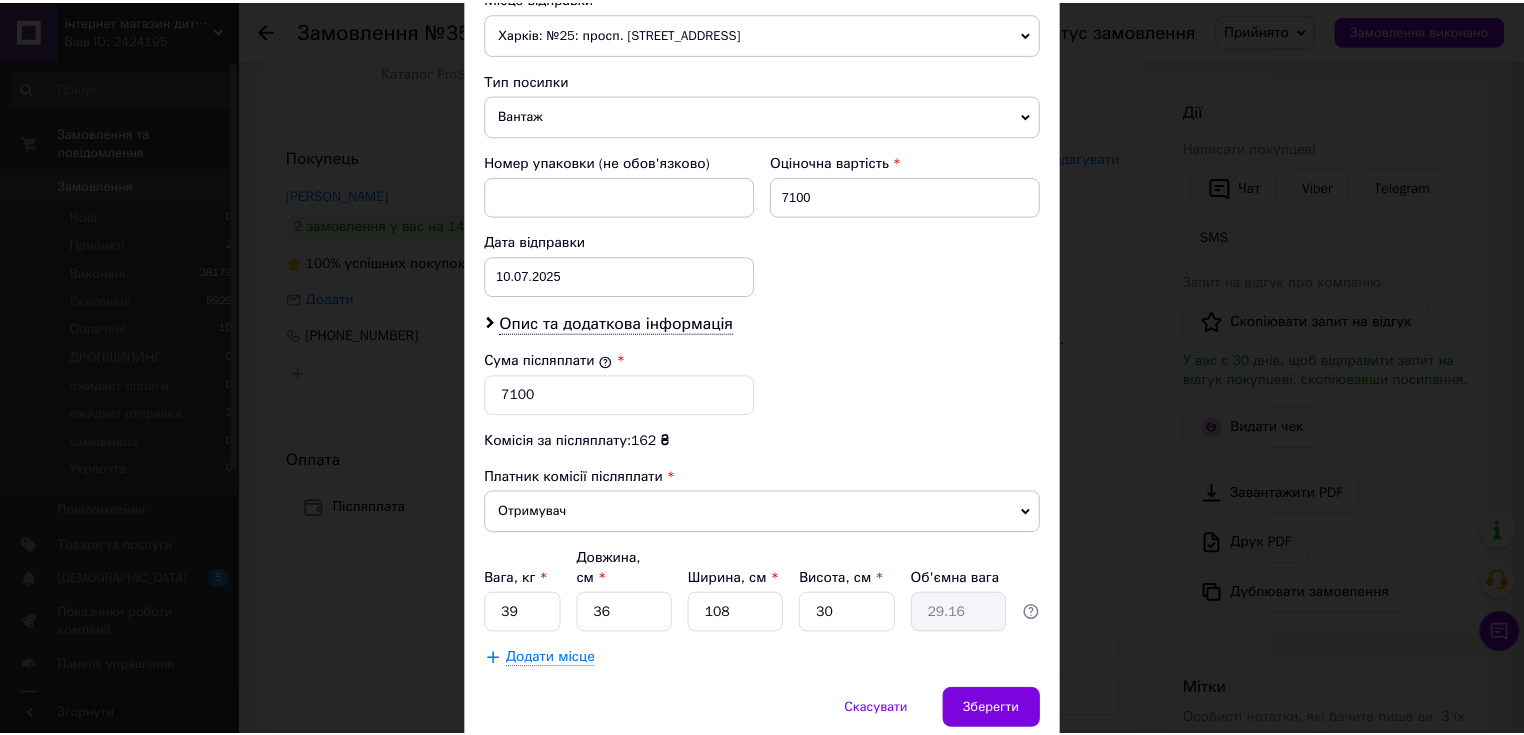 scroll, scrollTop: 784, scrollLeft: 0, axis: vertical 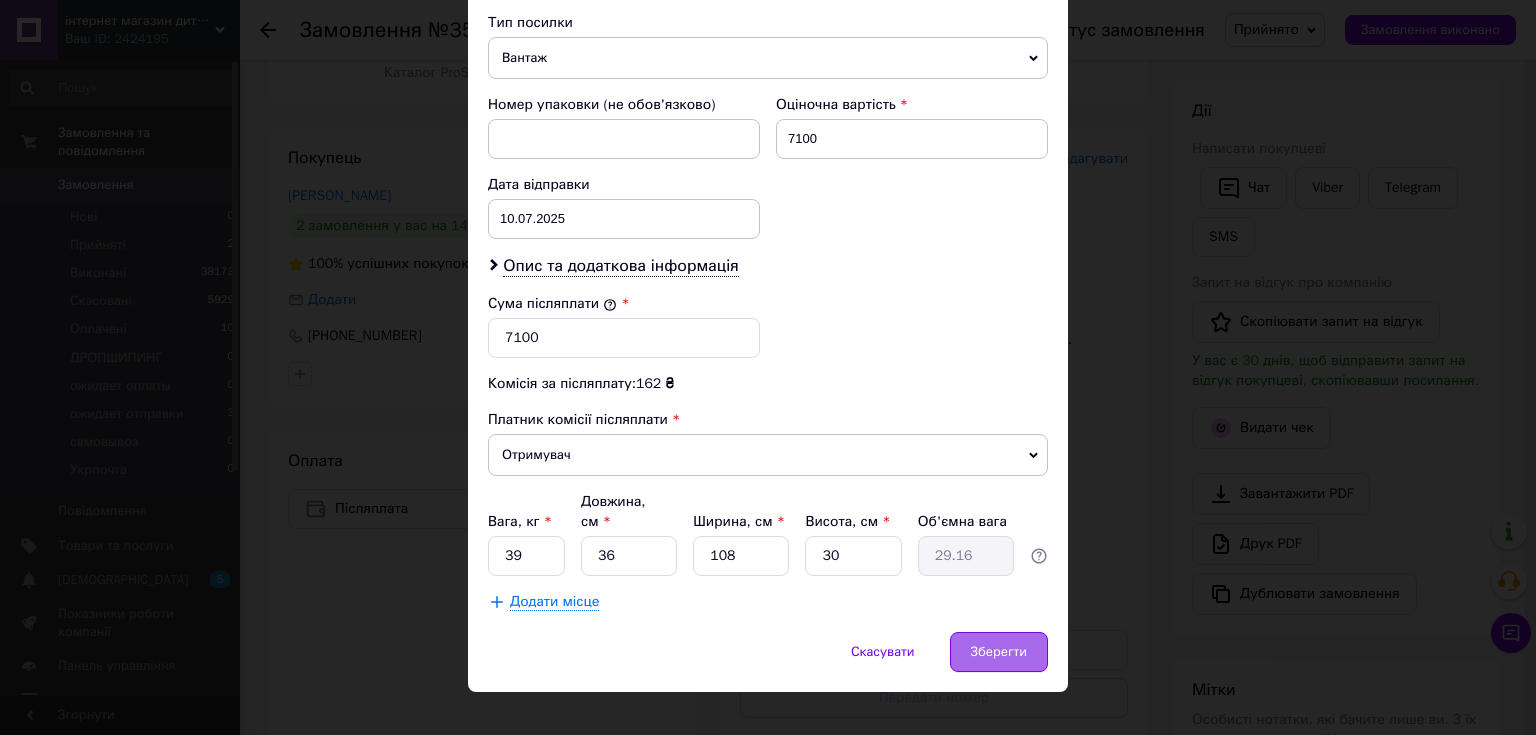 click on "Зберегти" at bounding box center [999, 652] 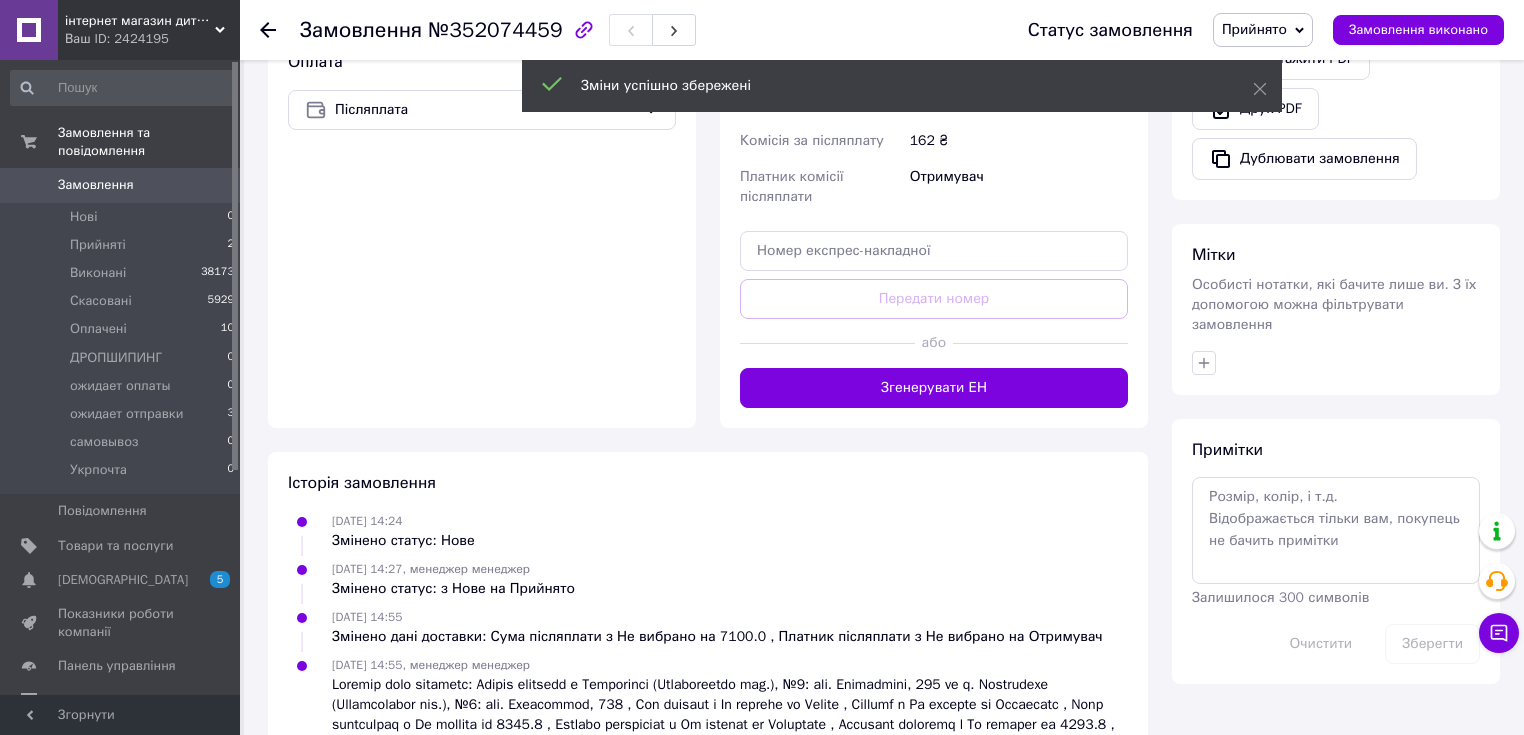 scroll, scrollTop: 720, scrollLeft: 0, axis: vertical 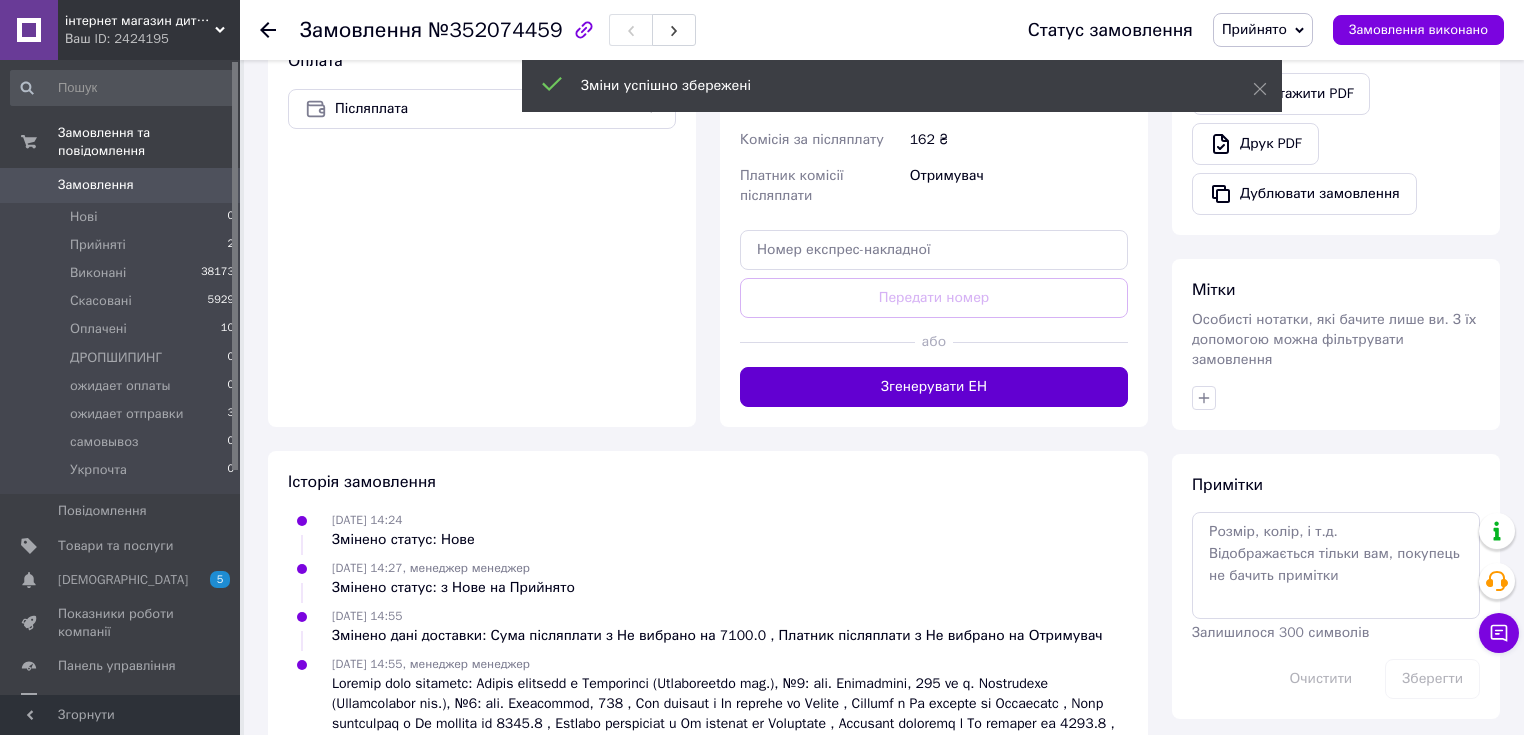 click on "Згенерувати ЕН" at bounding box center [934, 387] 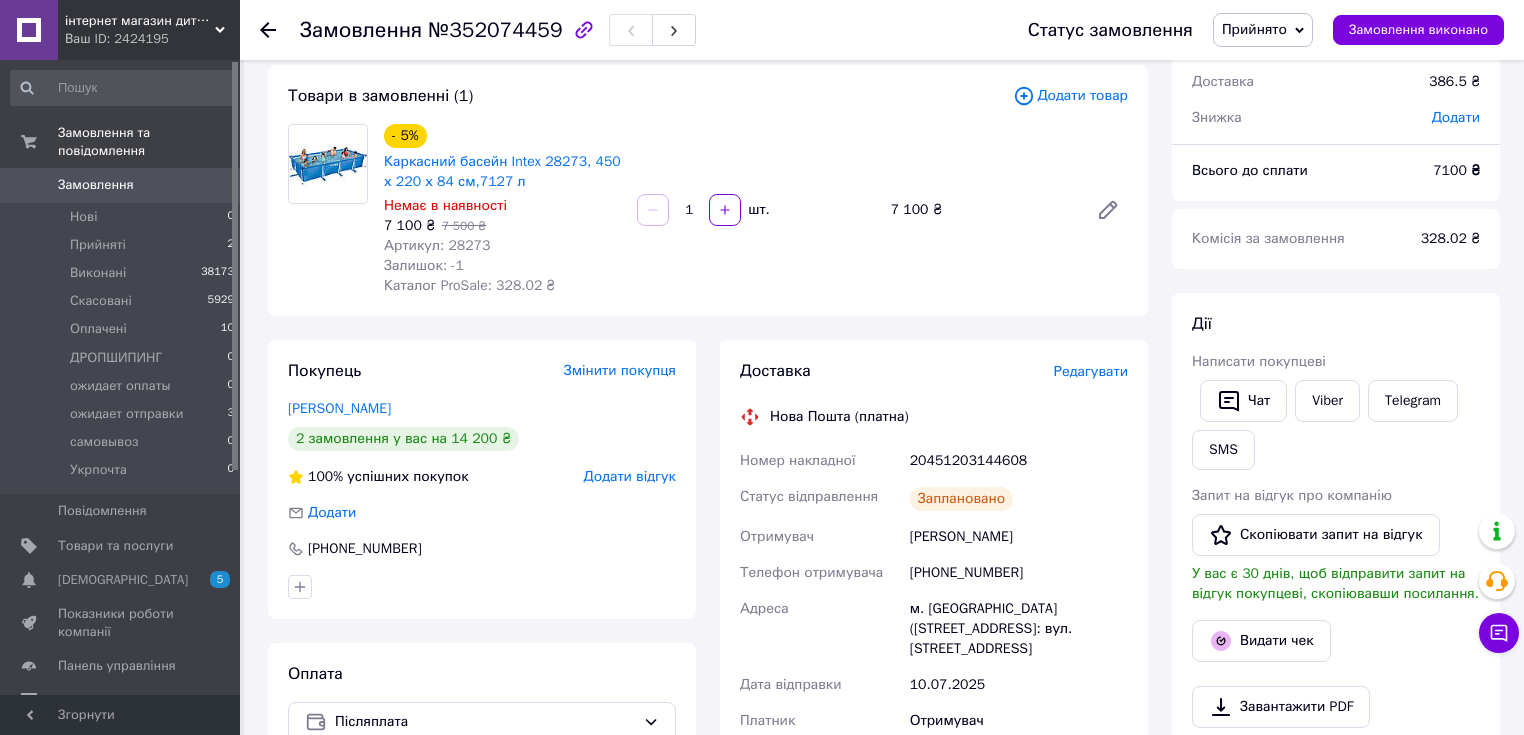 scroll, scrollTop: 0, scrollLeft: 0, axis: both 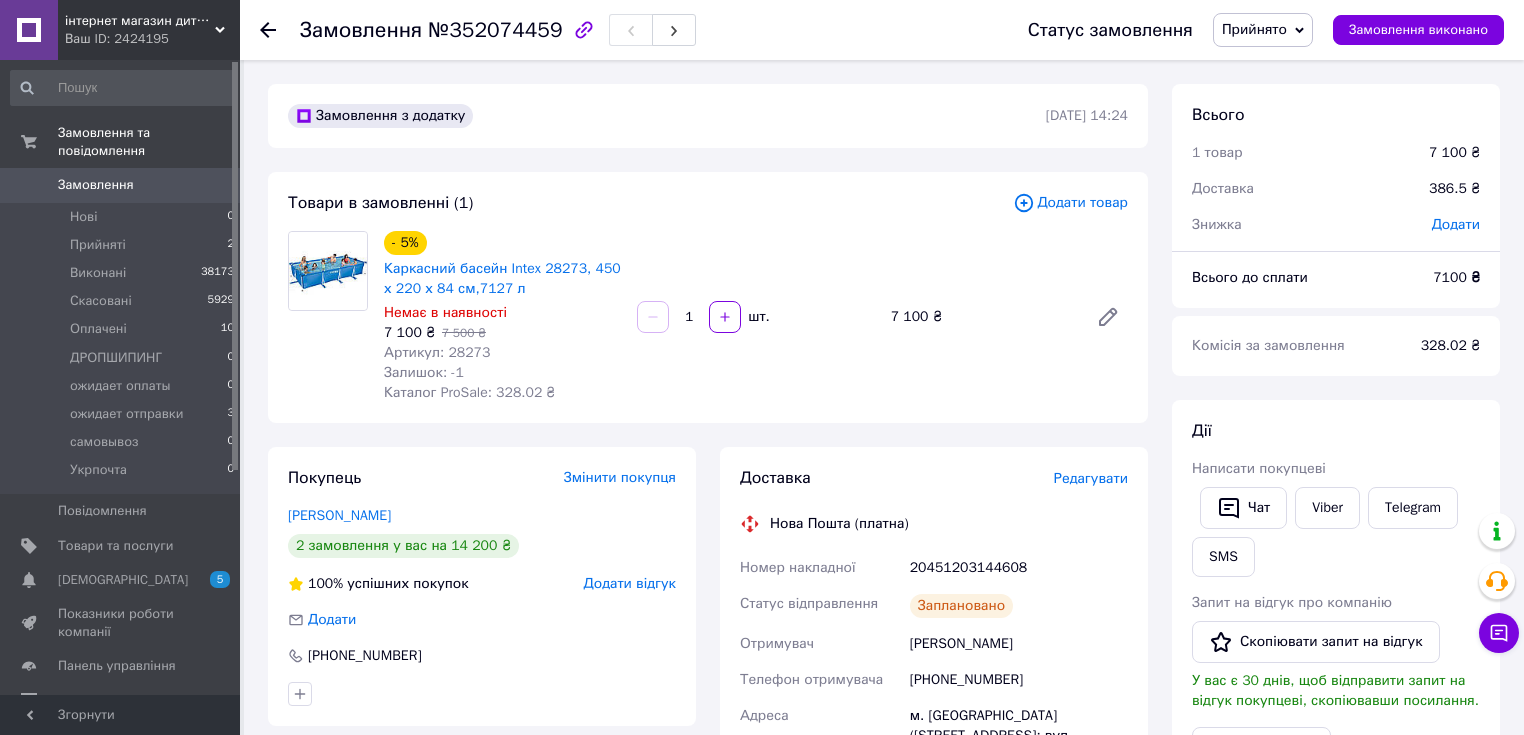 click 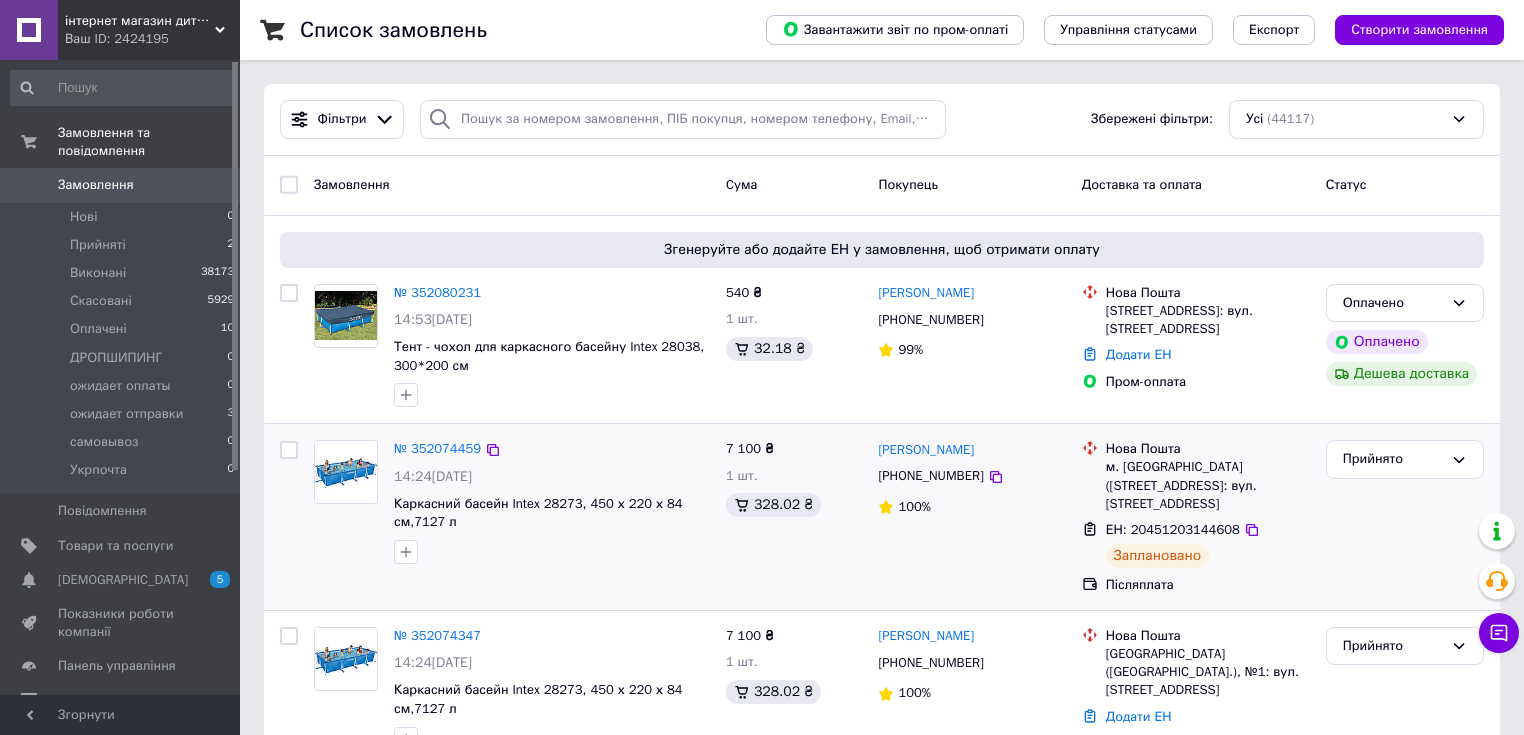 scroll, scrollTop: 160, scrollLeft: 0, axis: vertical 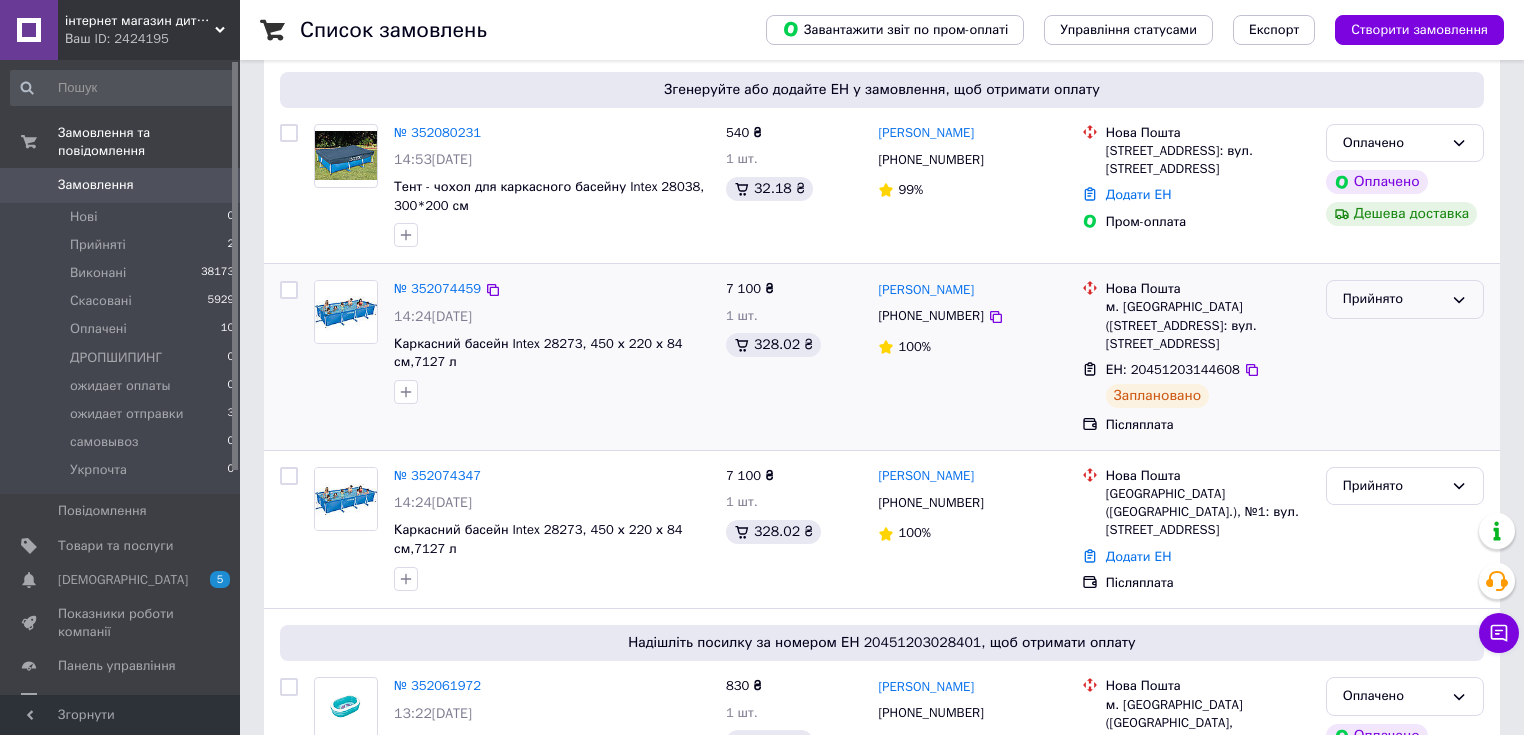 drag, startPoint x: 1460, startPoint y: 293, endPoint x: 1445, endPoint y: 299, distance: 16.155495 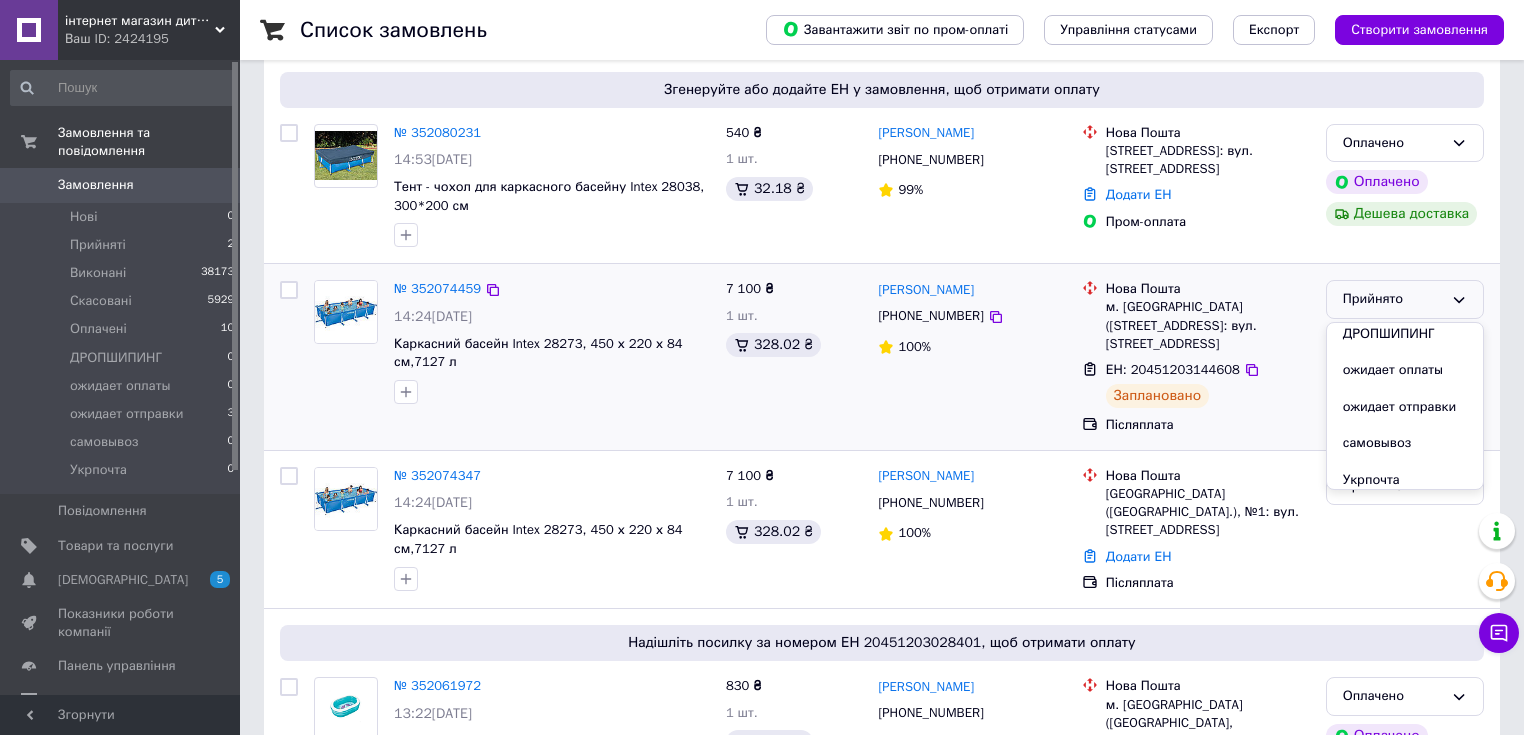 scroll, scrollTop: 127, scrollLeft: 0, axis: vertical 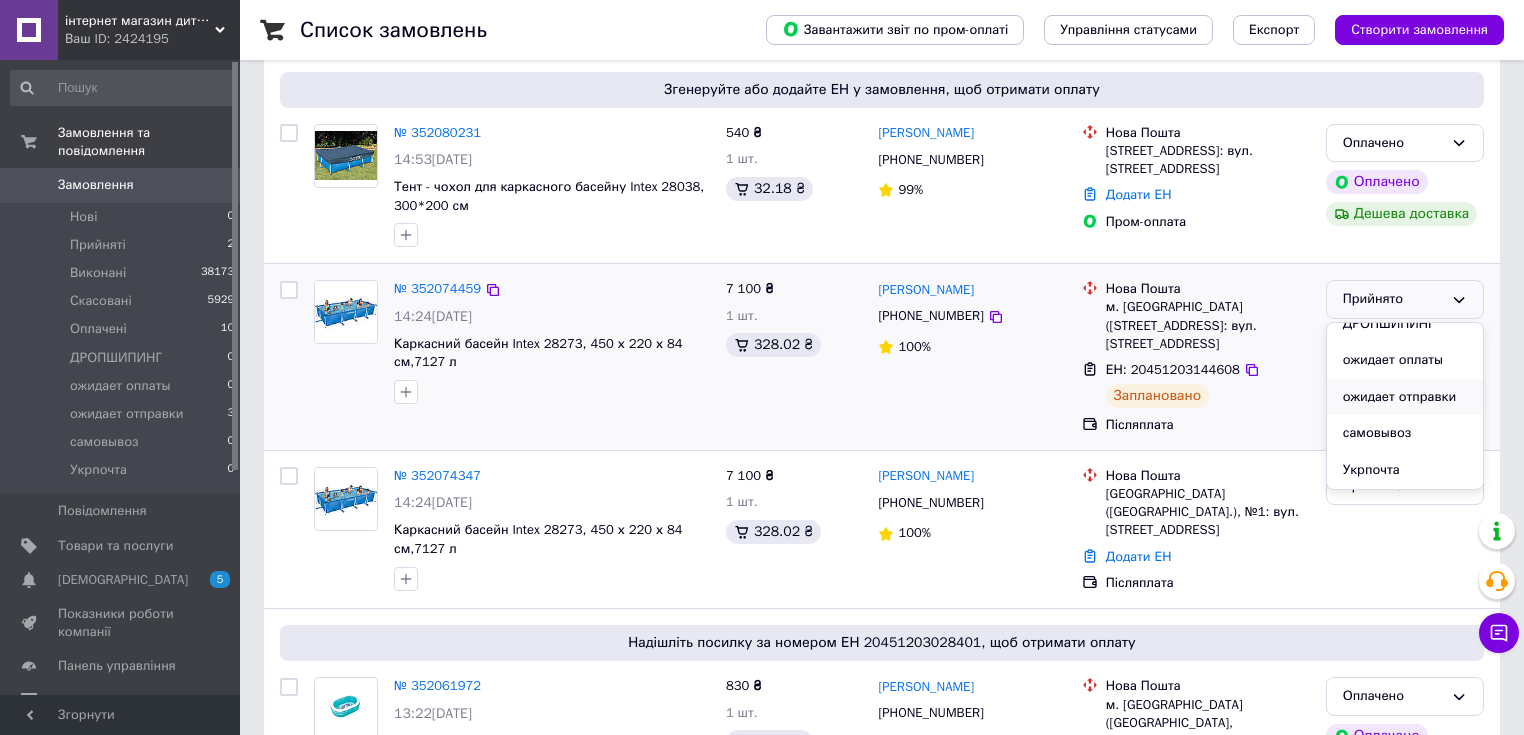 click on "ожидает отправки" at bounding box center [1405, 397] 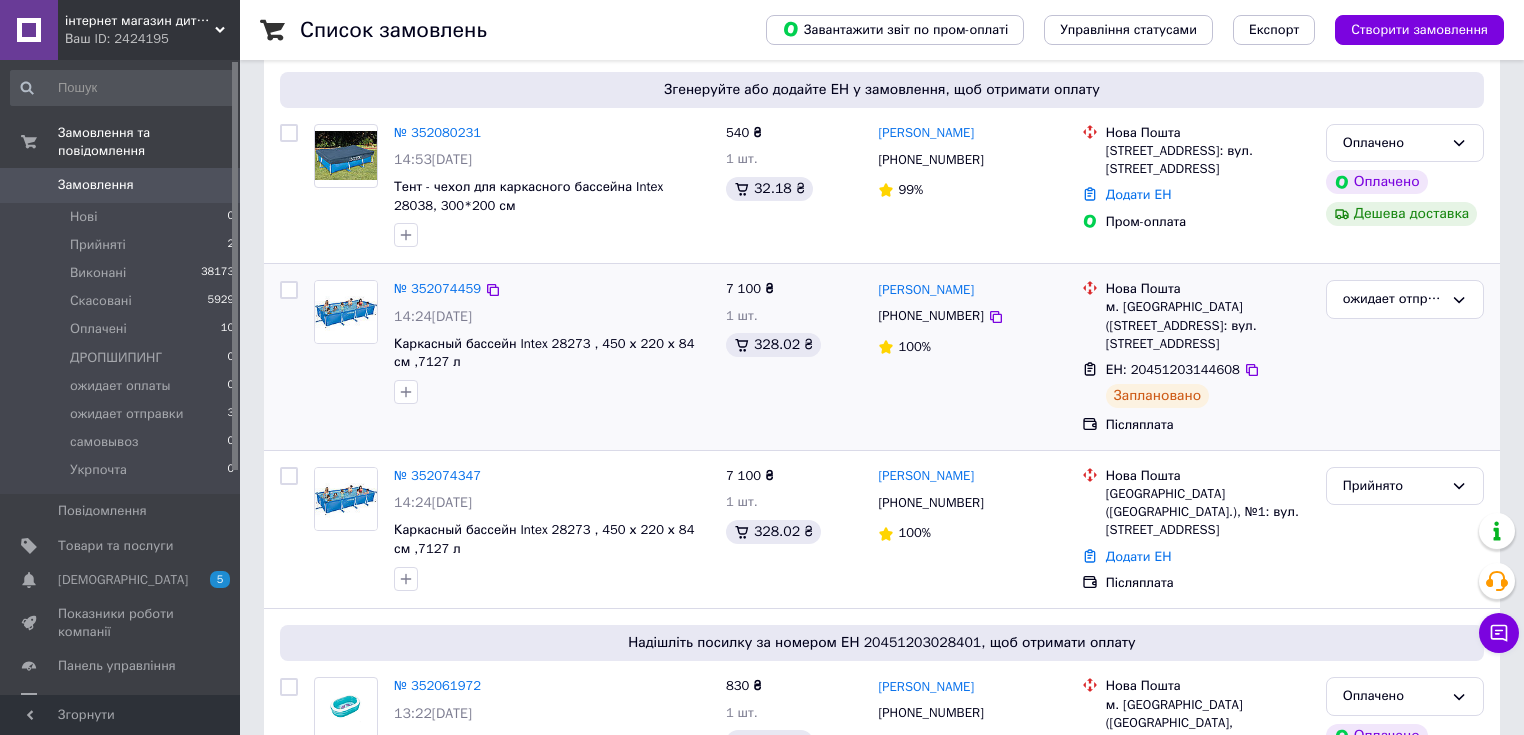 click 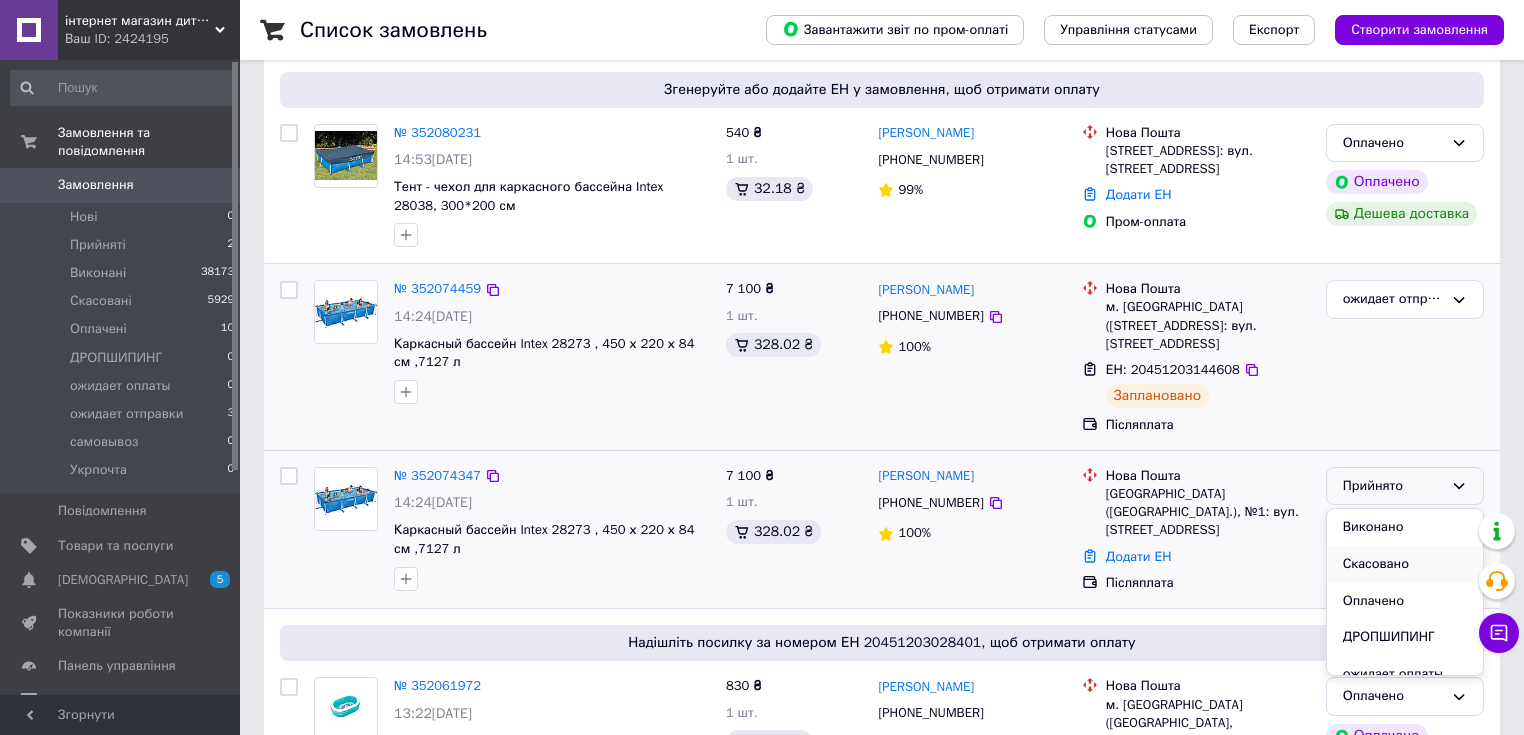 click on "Скасовано" at bounding box center [1405, 564] 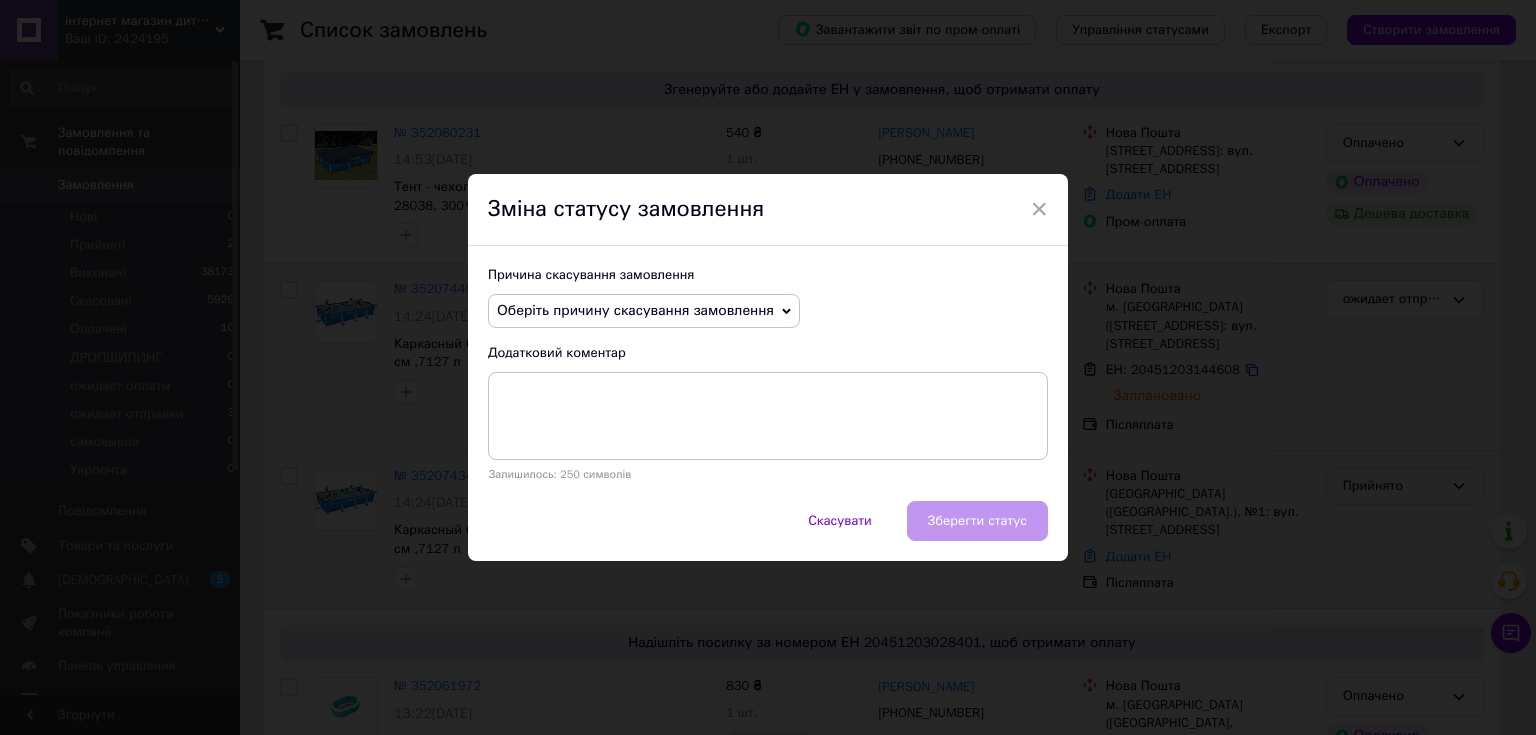 click 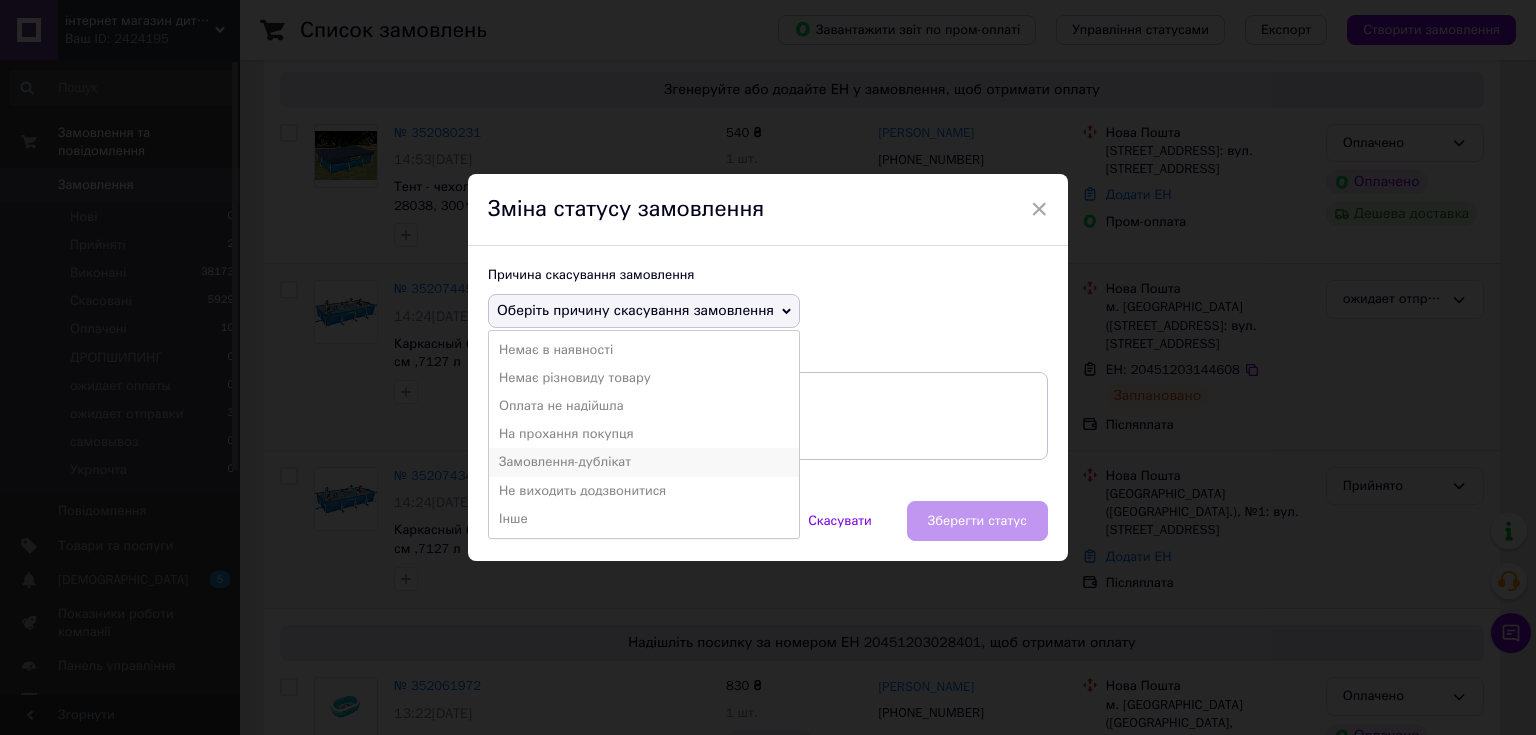 drag, startPoint x: 616, startPoint y: 462, endPoint x: 653, endPoint y: 474, distance: 38.8973 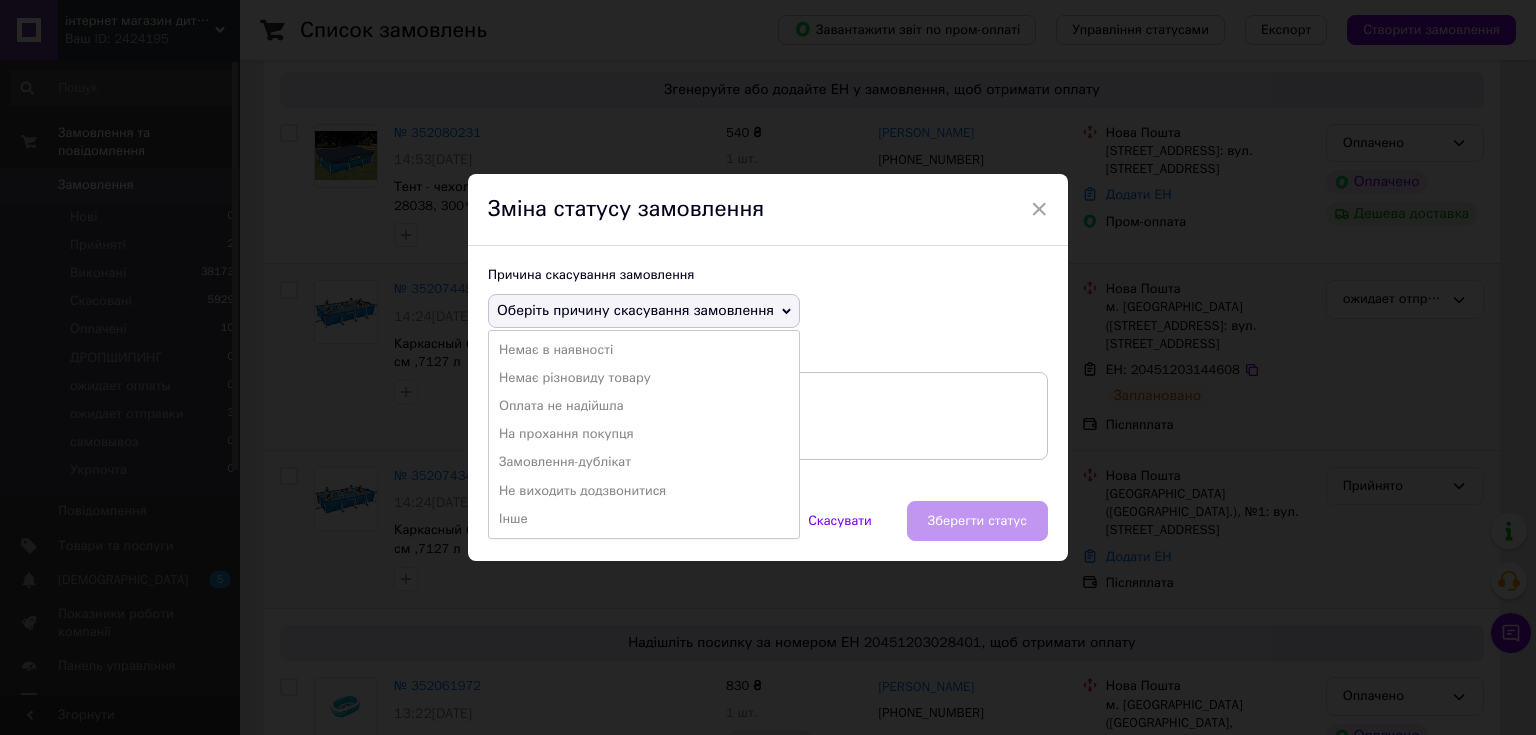click on "Замовлення-дублікат" at bounding box center [644, 462] 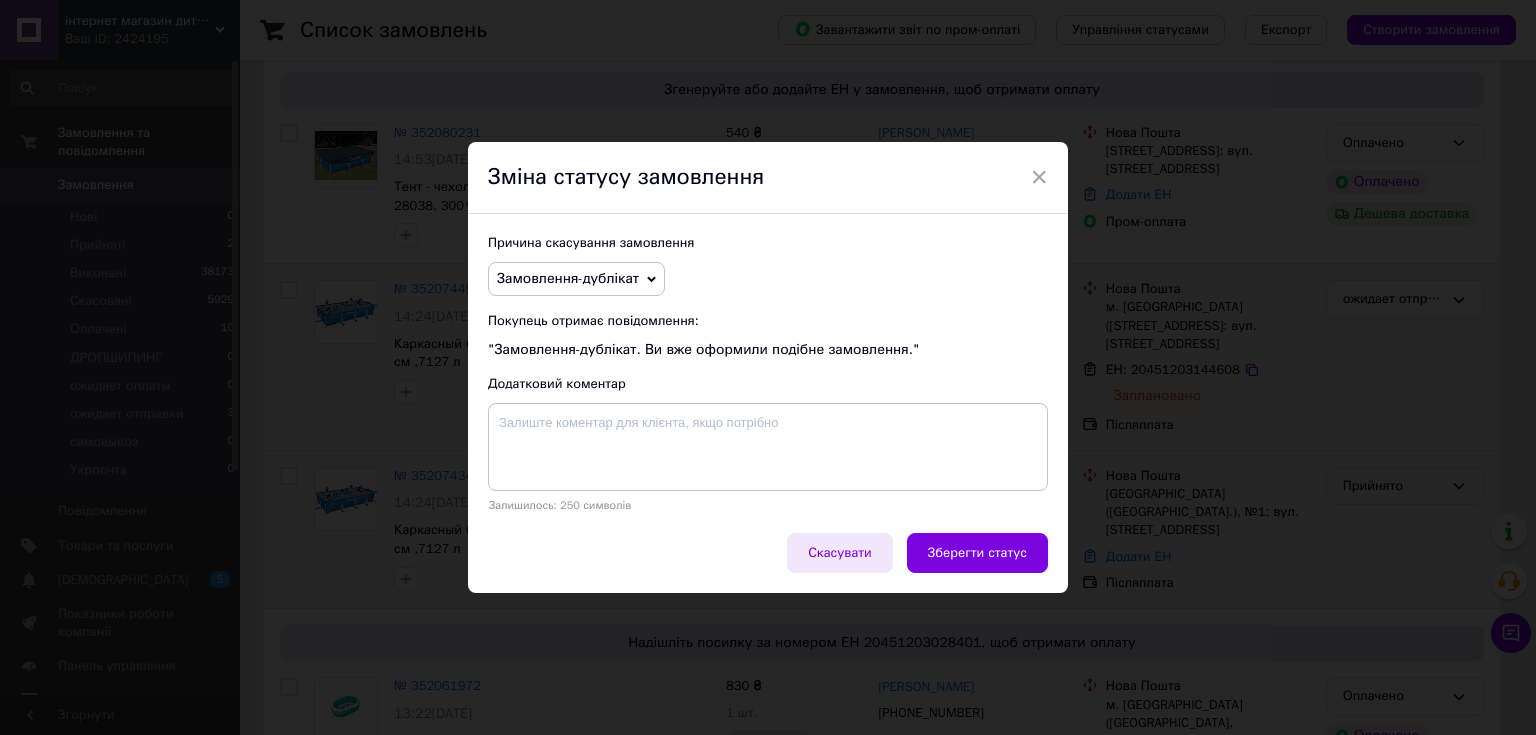 drag, startPoint x: 956, startPoint y: 549, endPoint x: 809, endPoint y: 549, distance: 147 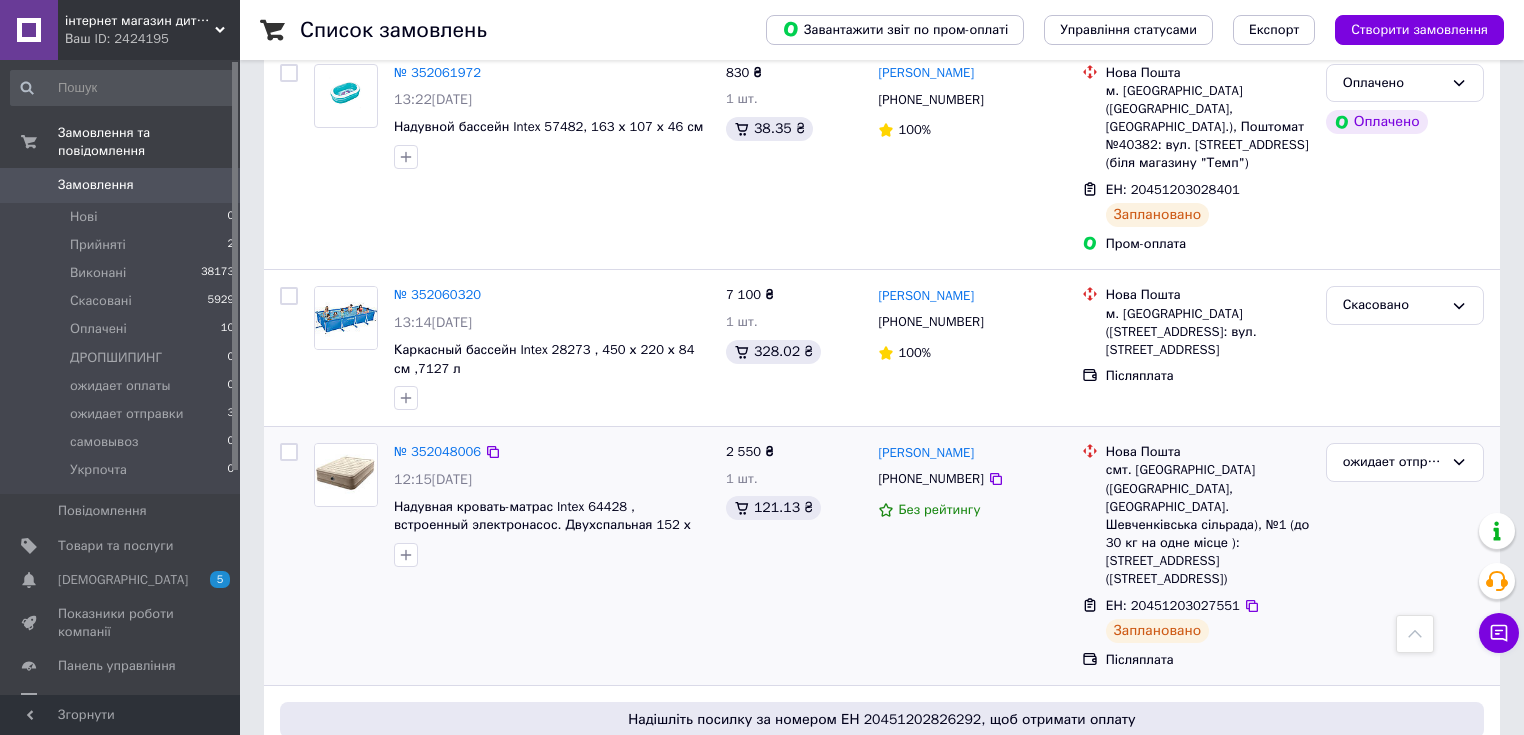 scroll, scrollTop: 800, scrollLeft: 0, axis: vertical 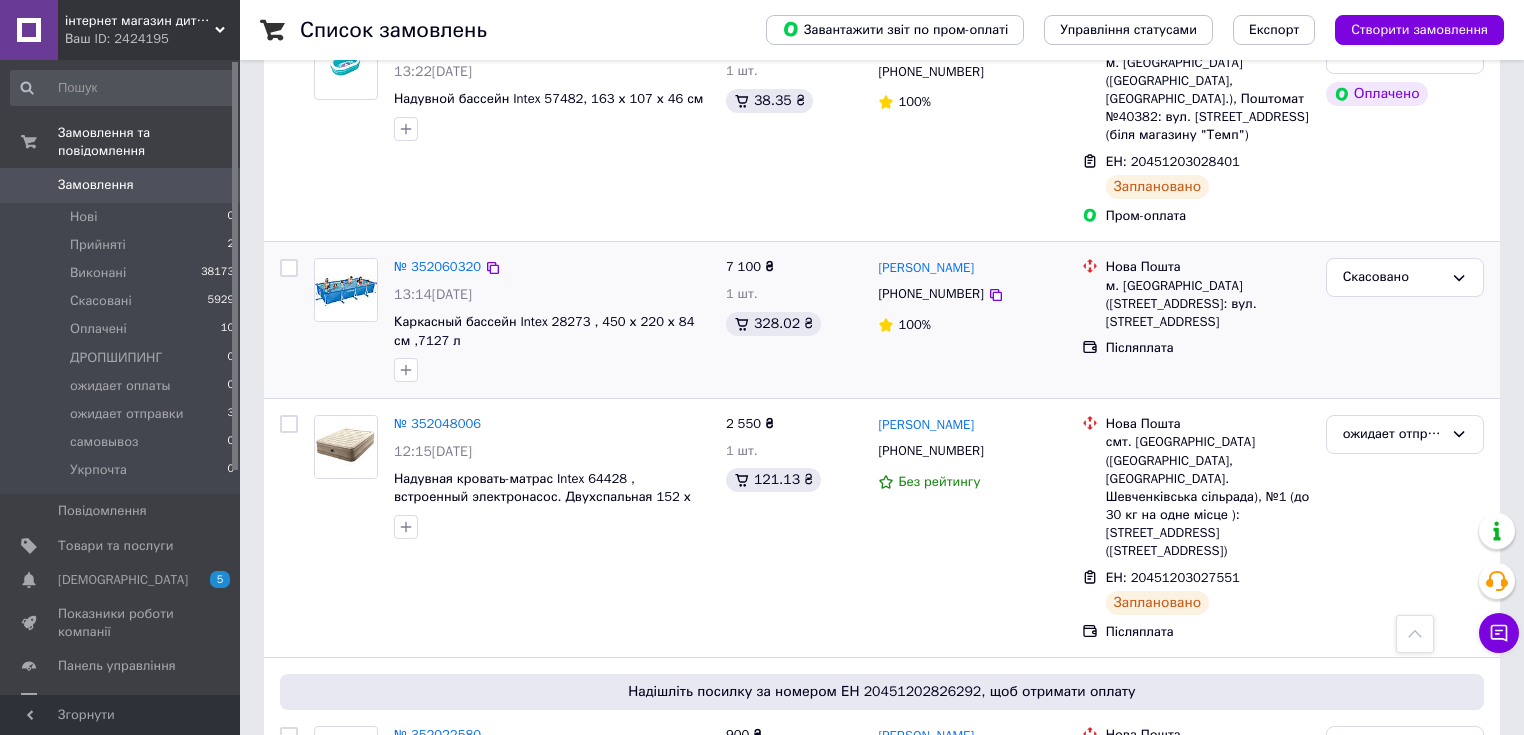 click on "Скасовано" at bounding box center [1405, 320] 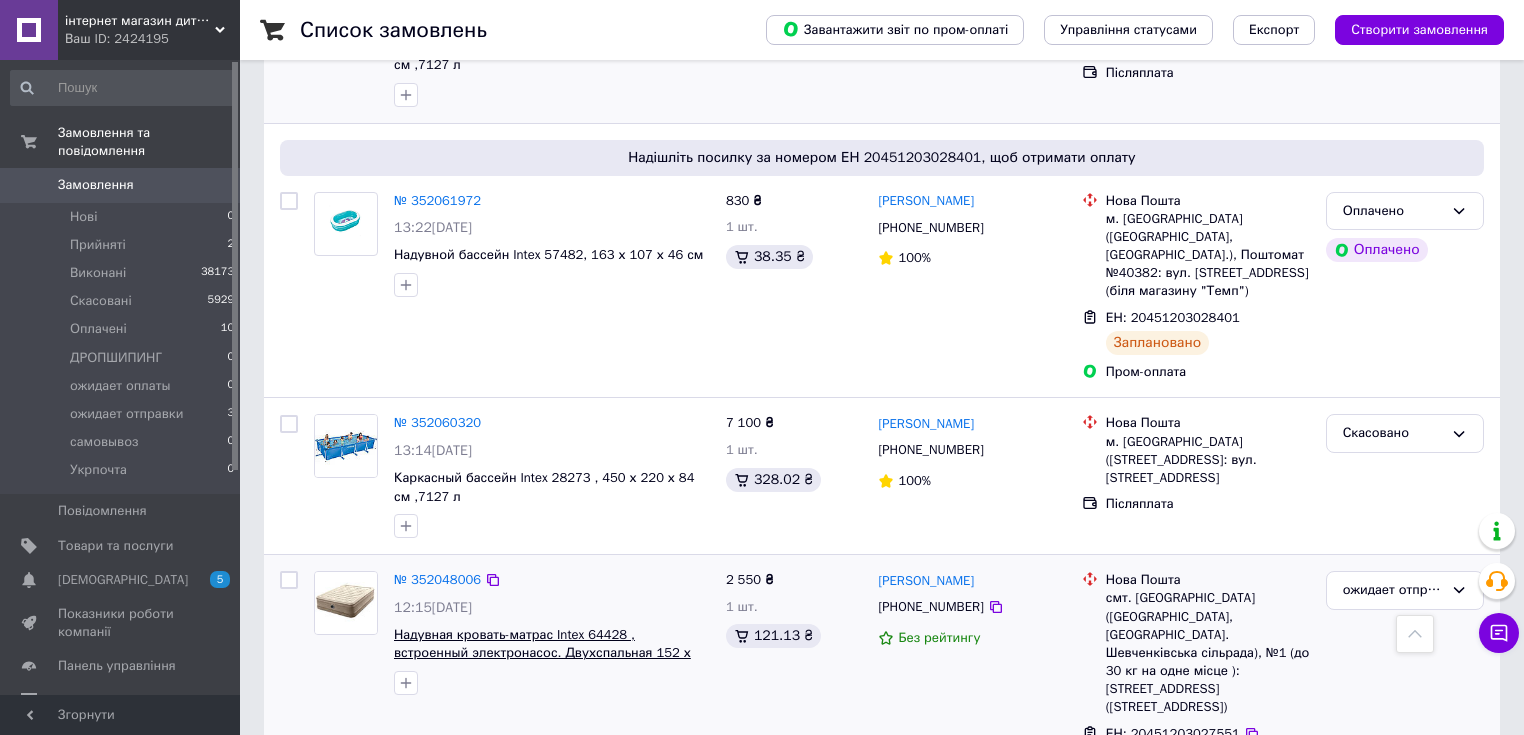 scroll, scrollTop: 640, scrollLeft: 0, axis: vertical 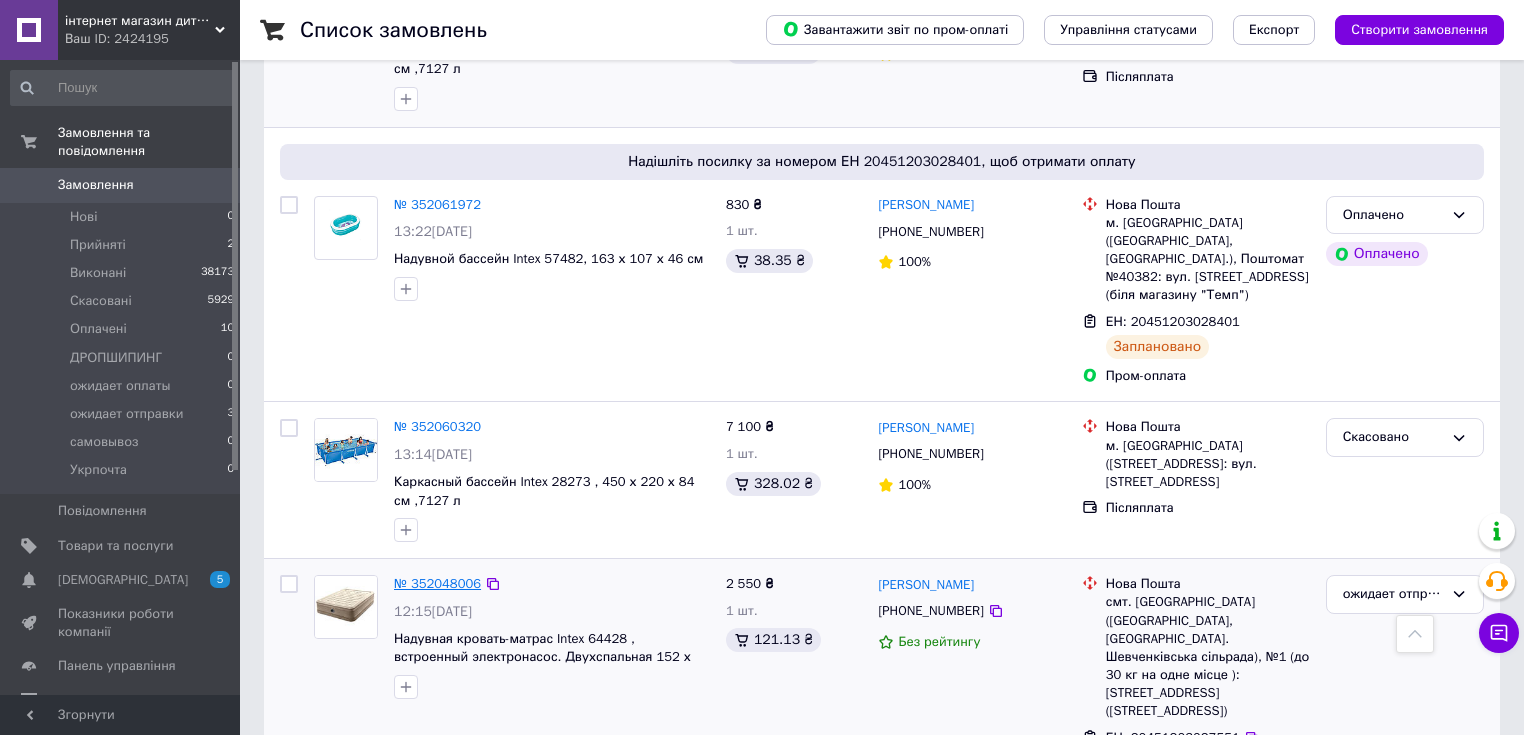 click on "№ 352048006" at bounding box center [437, 583] 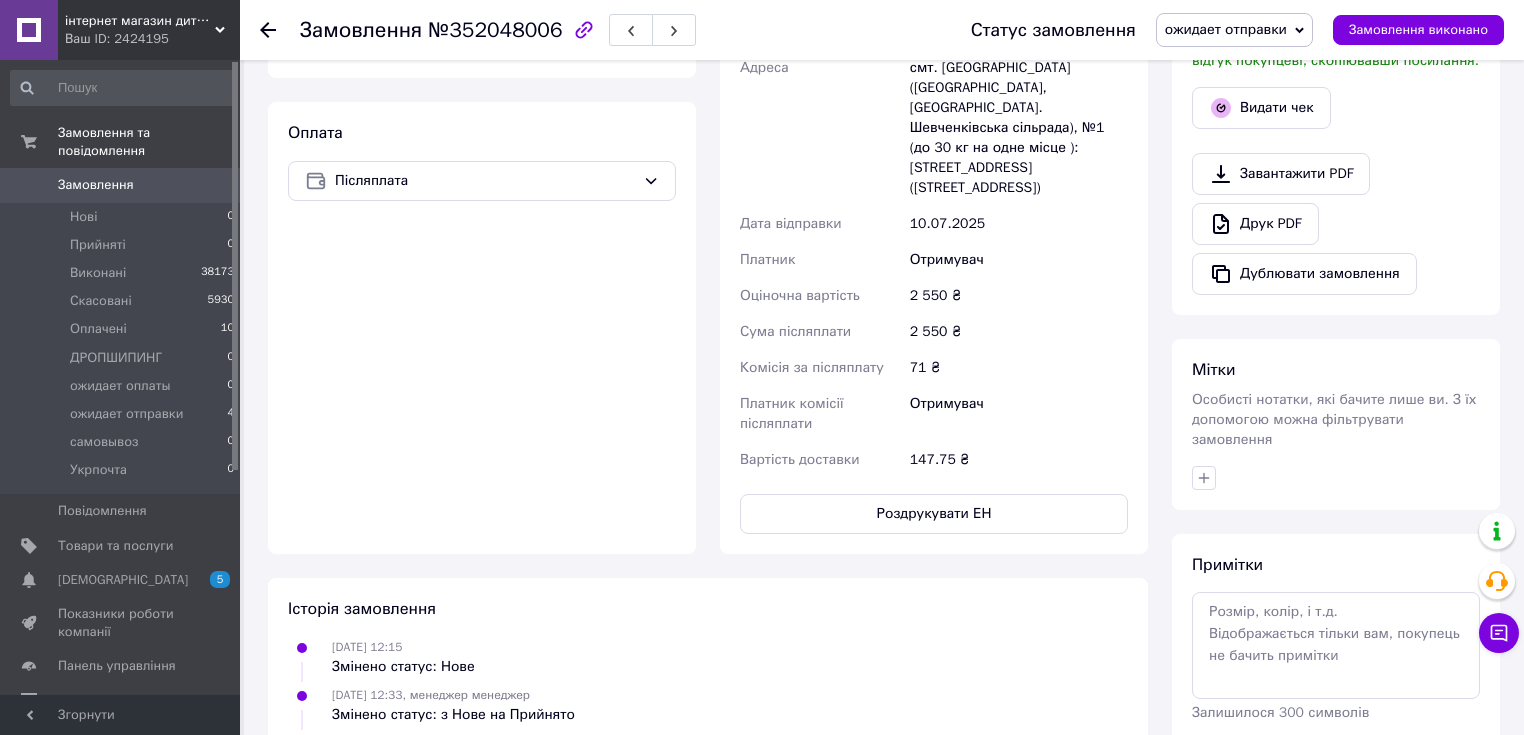 scroll, scrollTop: 400, scrollLeft: 0, axis: vertical 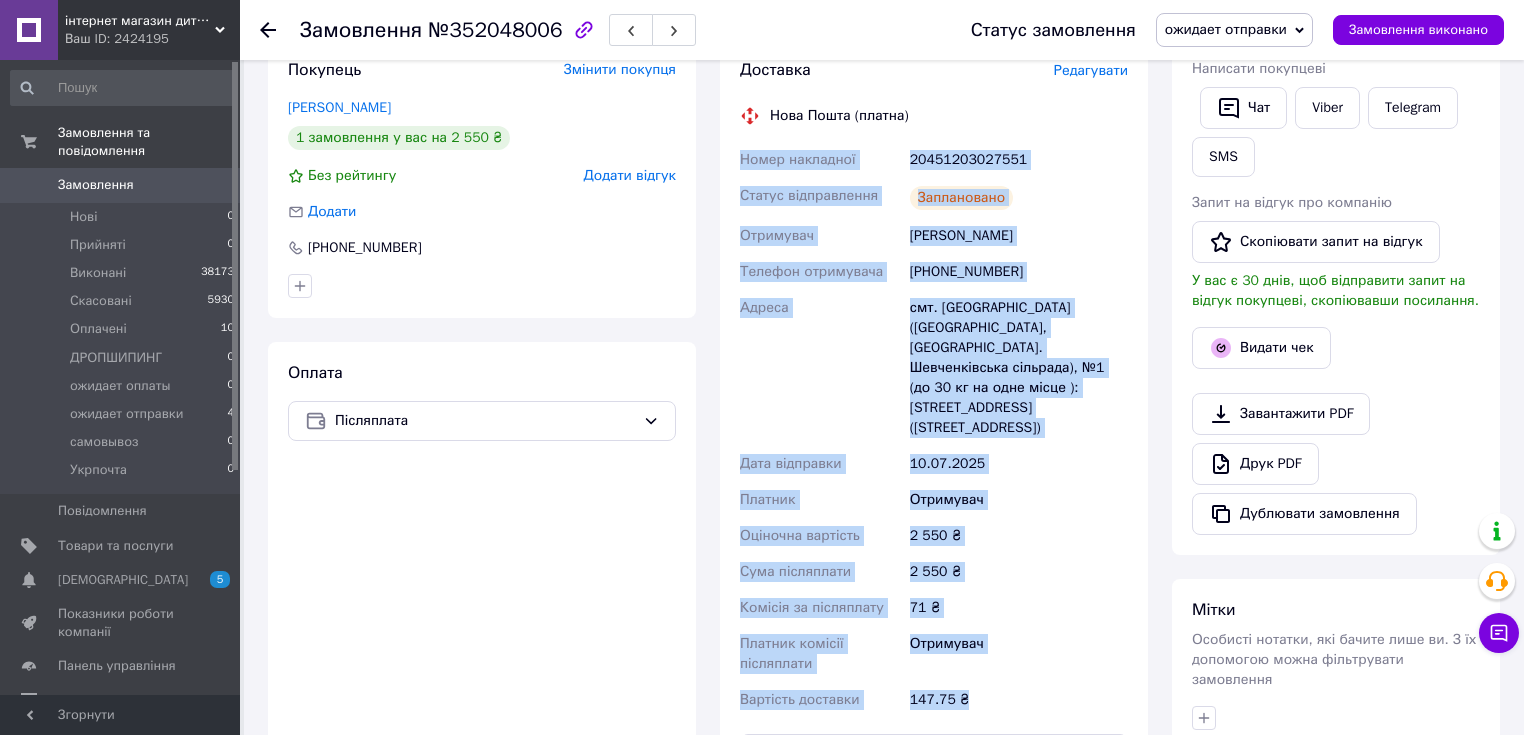 drag, startPoint x: 726, startPoint y: 151, endPoint x: 1016, endPoint y: 667, distance: 591.90875 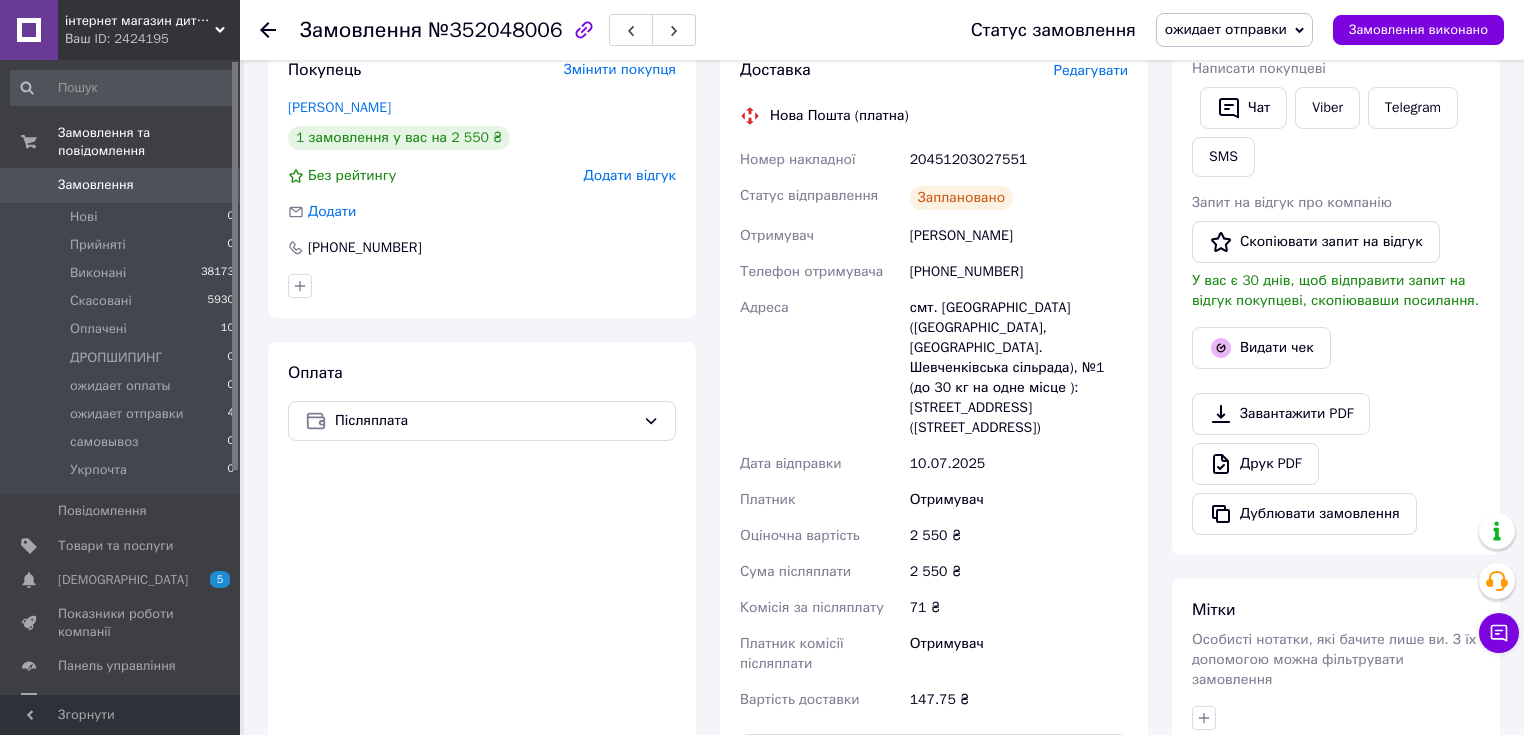 click on "Оплата Післяплата" at bounding box center [482, 568] 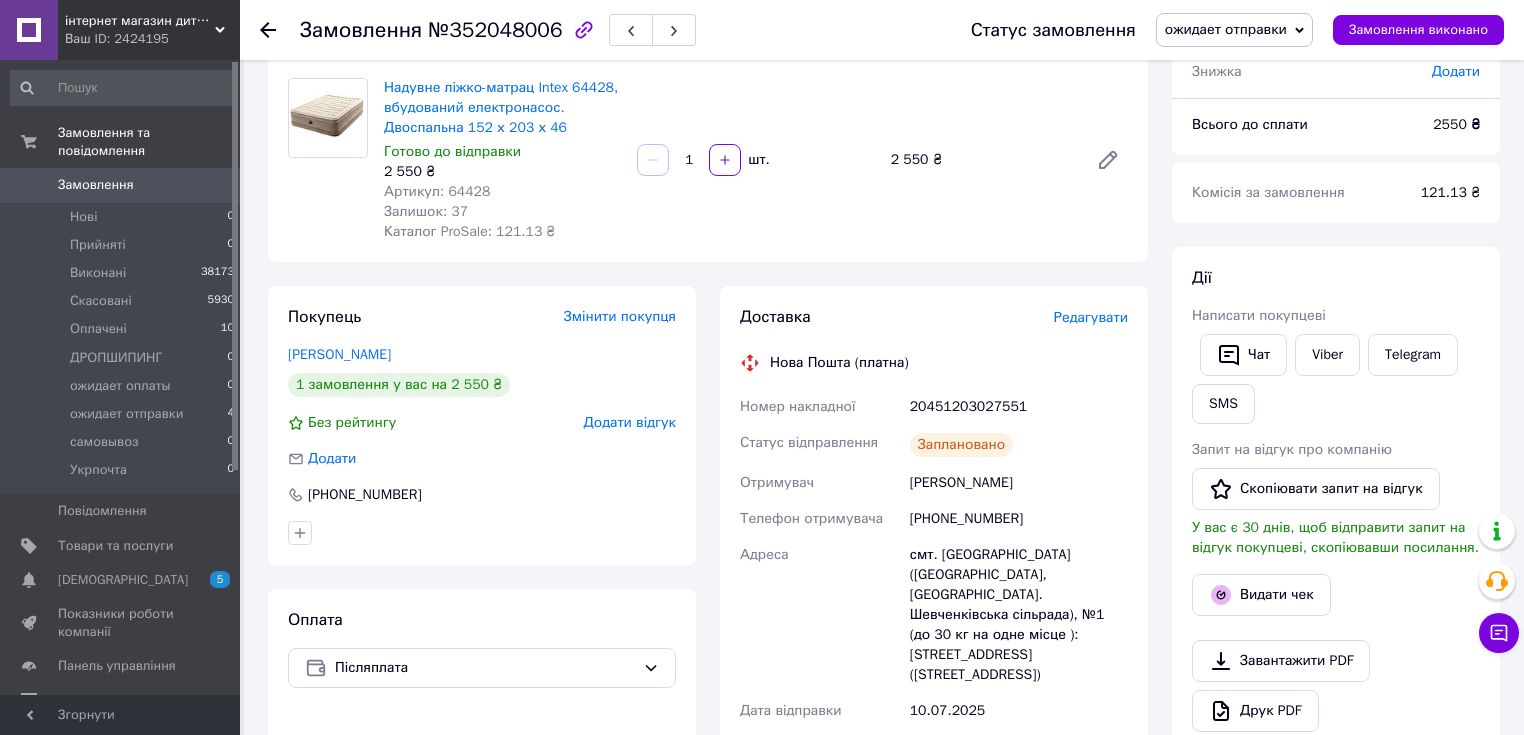 scroll, scrollTop: 0, scrollLeft: 0, axis: both 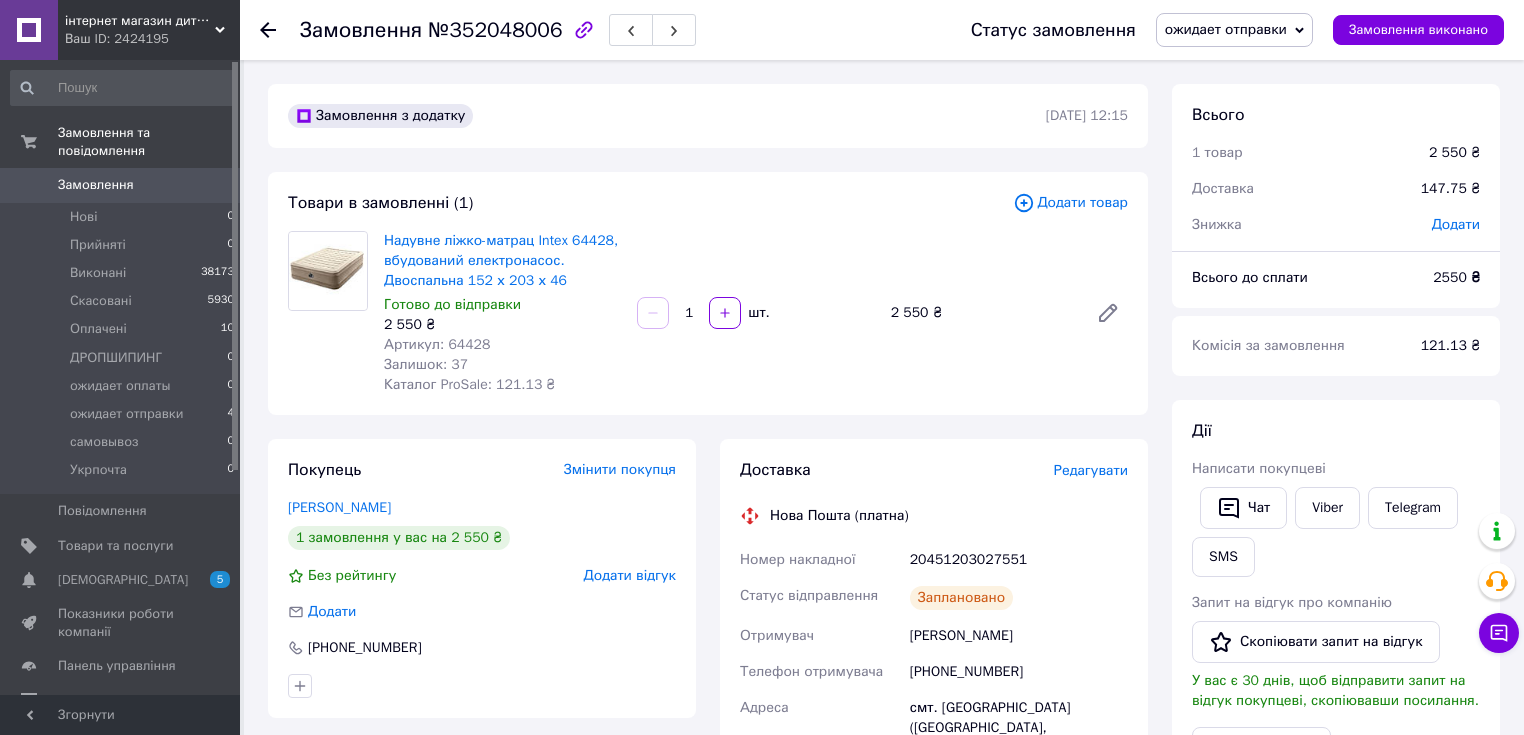 click 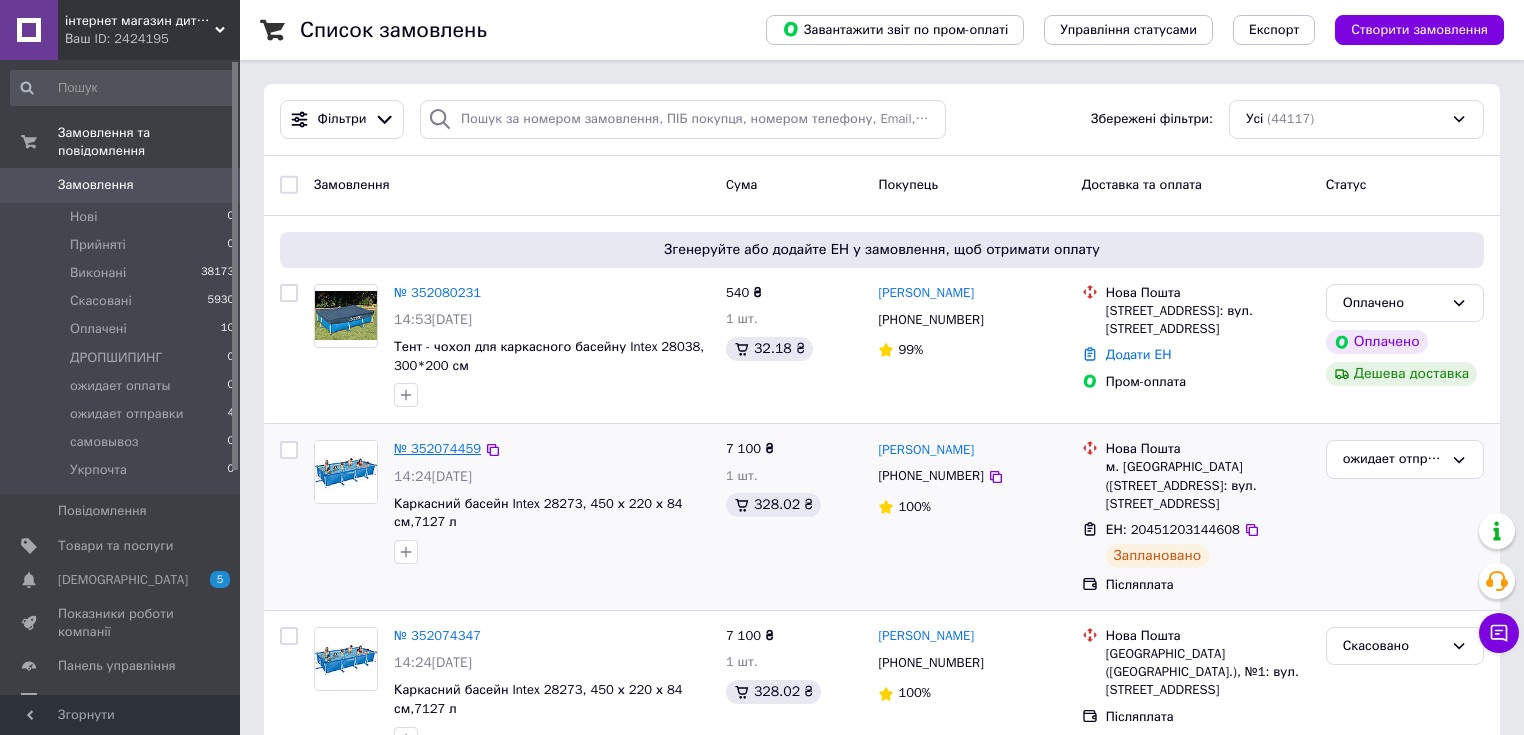 click on "№ 352074459" at bounding box center [437, 448] 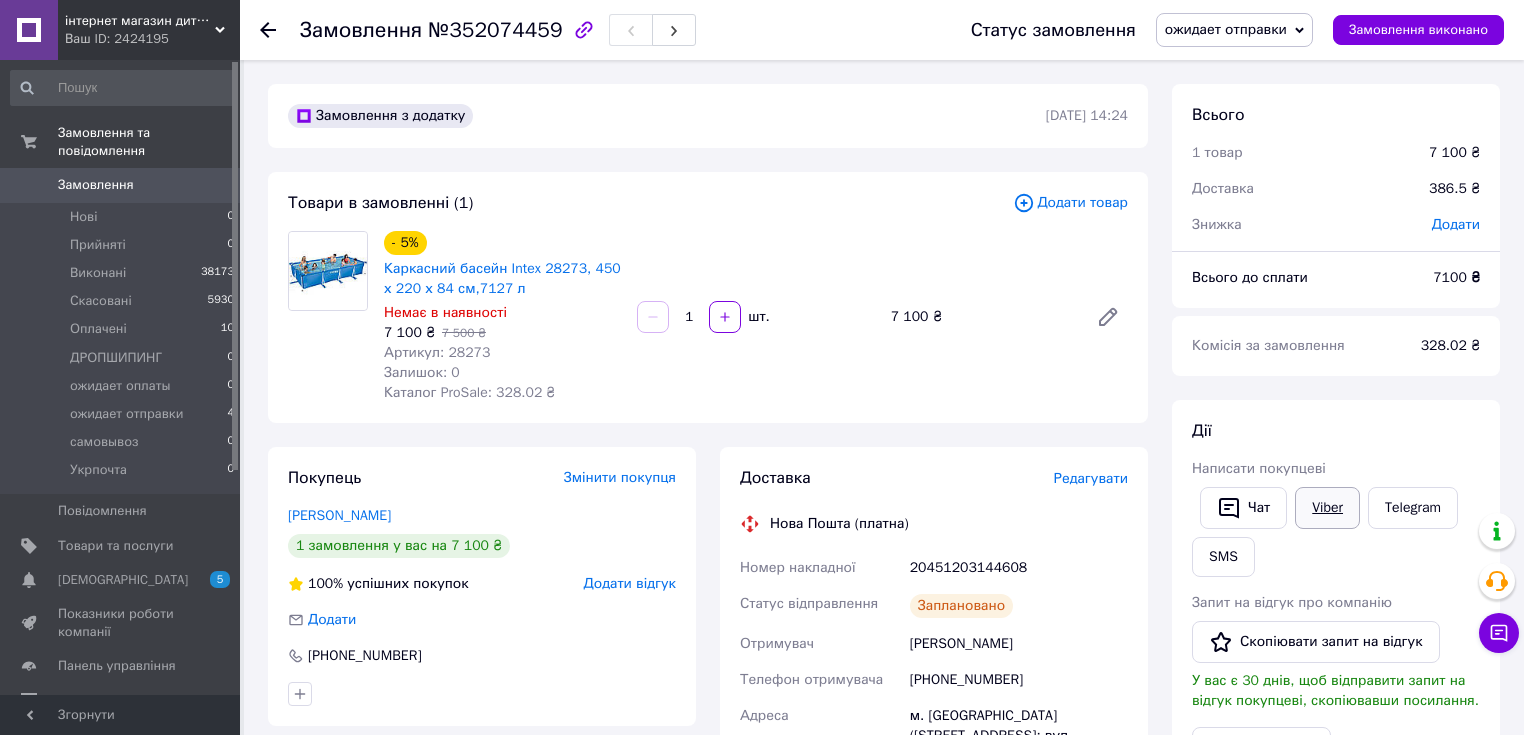 click on "Viber" at bounding box center [1327, 508] 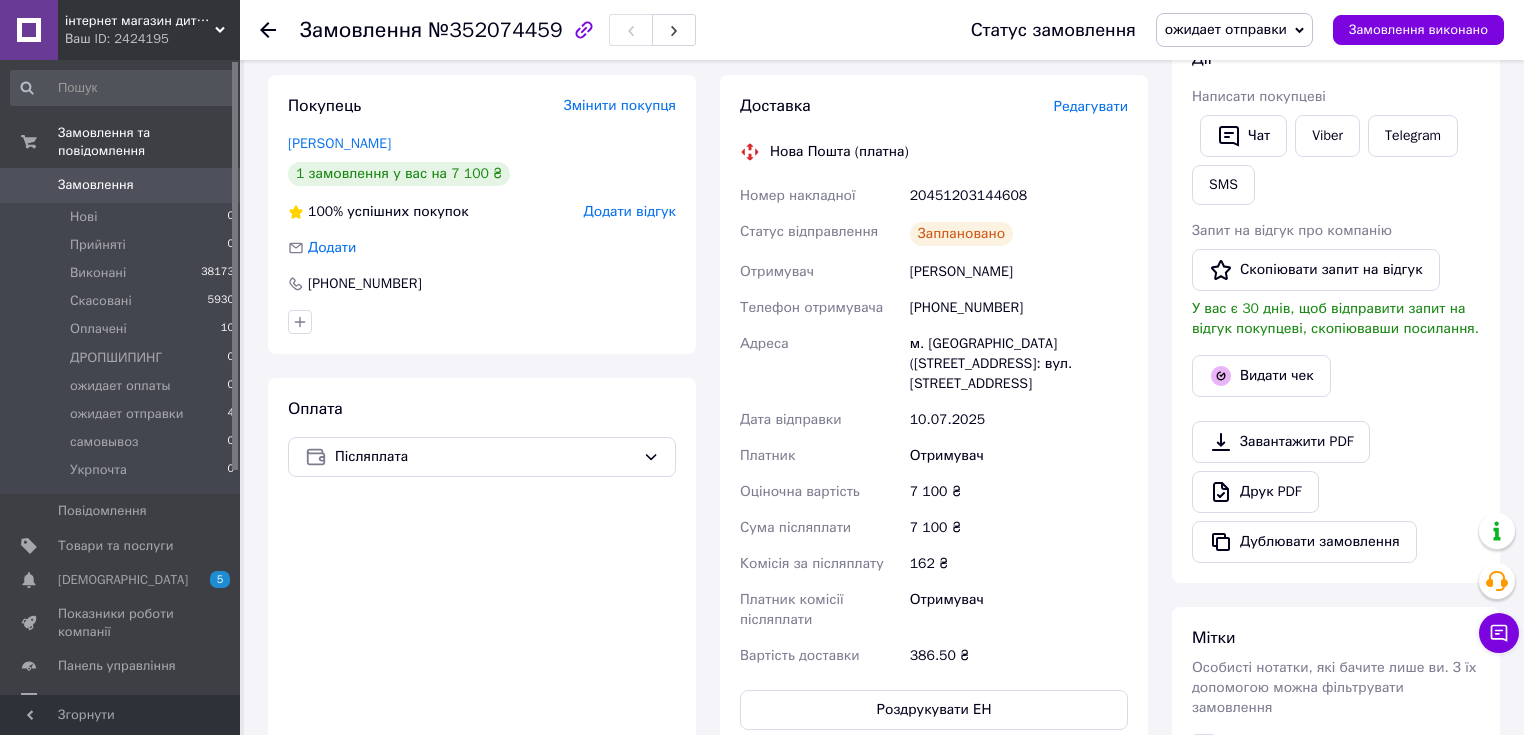 scroll, scrollTop: 400, scrollLeft: 0, axis: vertical 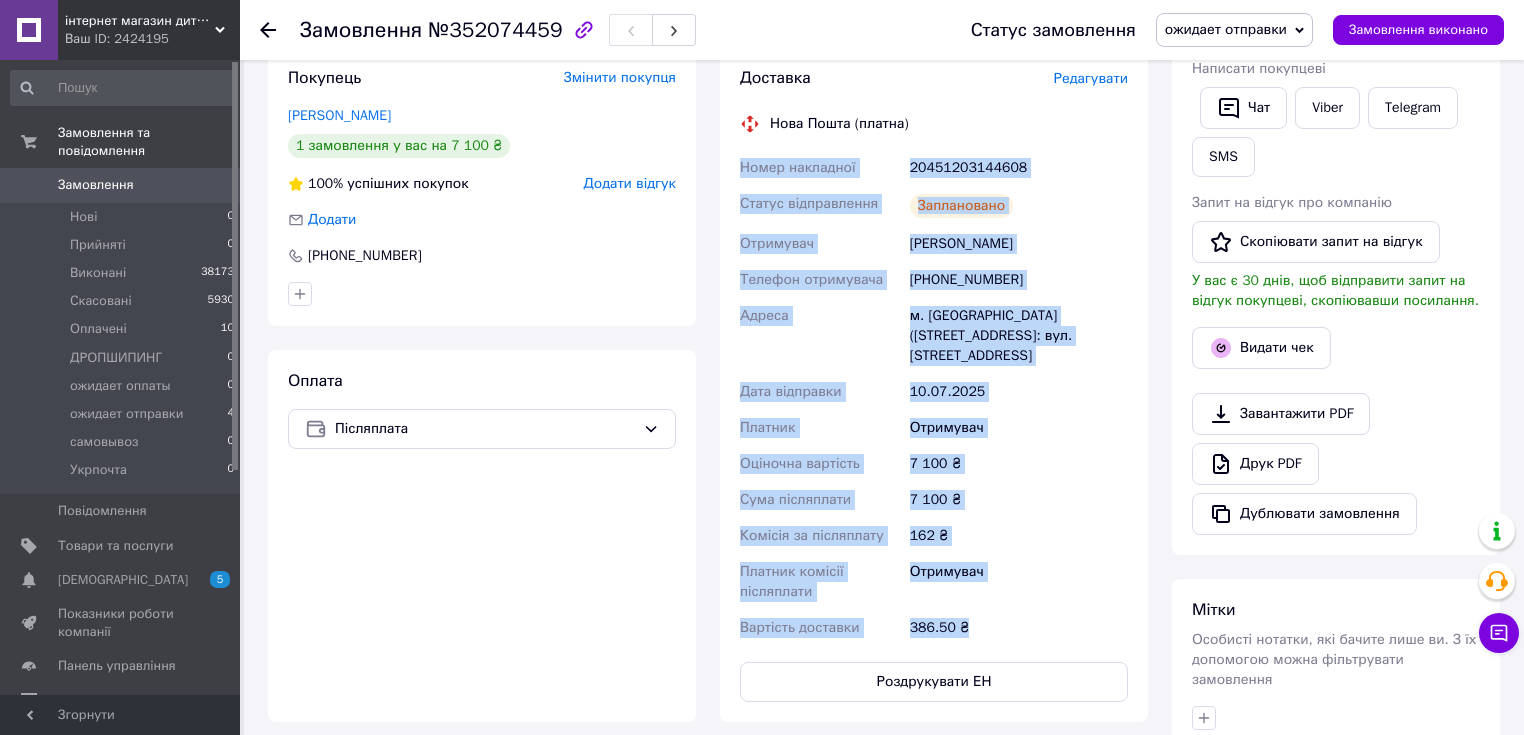 drag, startPoint x: 731, startPoint y: 168, endPoint x: 988, endPoint y: 626, distance: 525.179 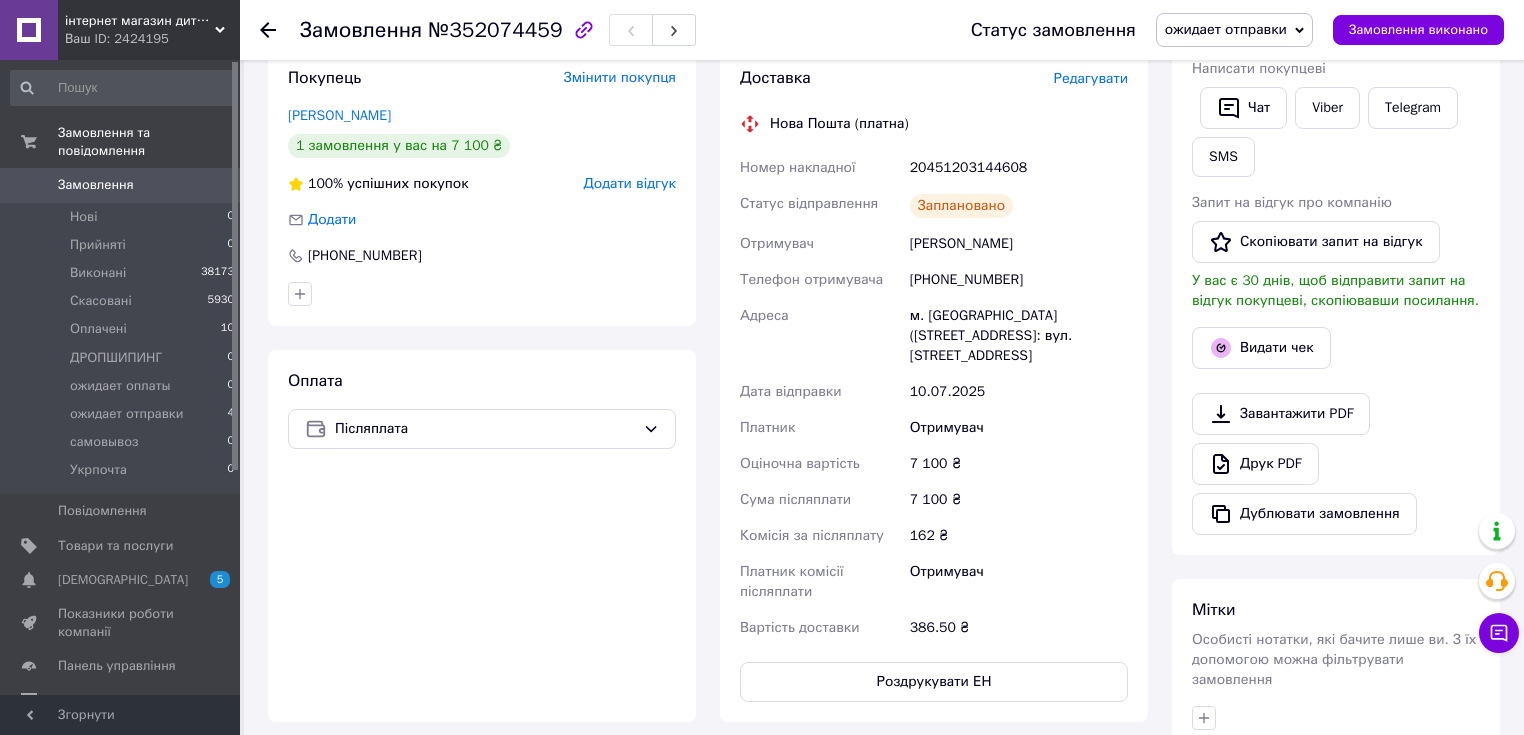click on "Оплата Післяплата" at bounding box center [482, 536] 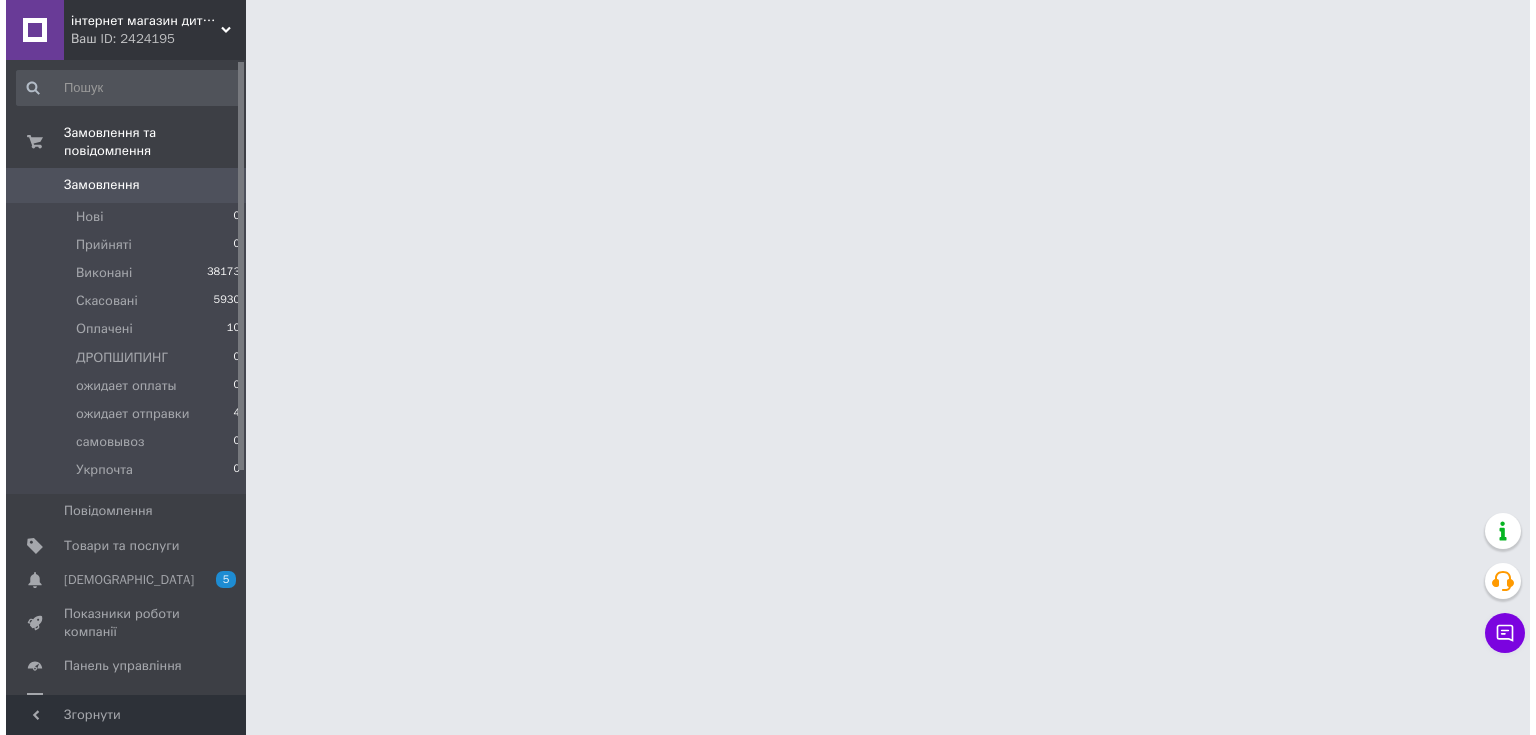 scroll, scrollTop: 0, scrollLeft: 0, axis: both 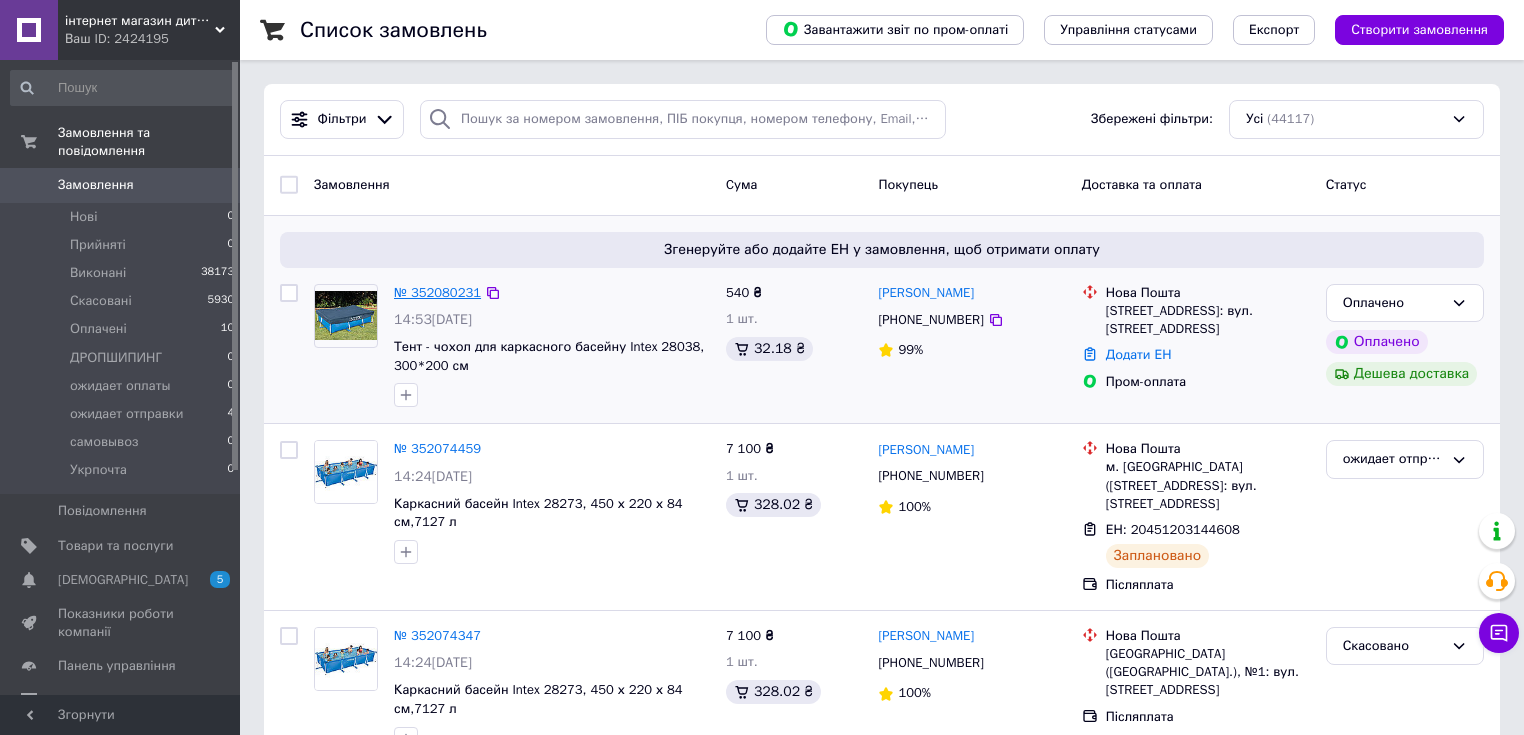 click on "№ 352080231" at bounding box center [437, 292] 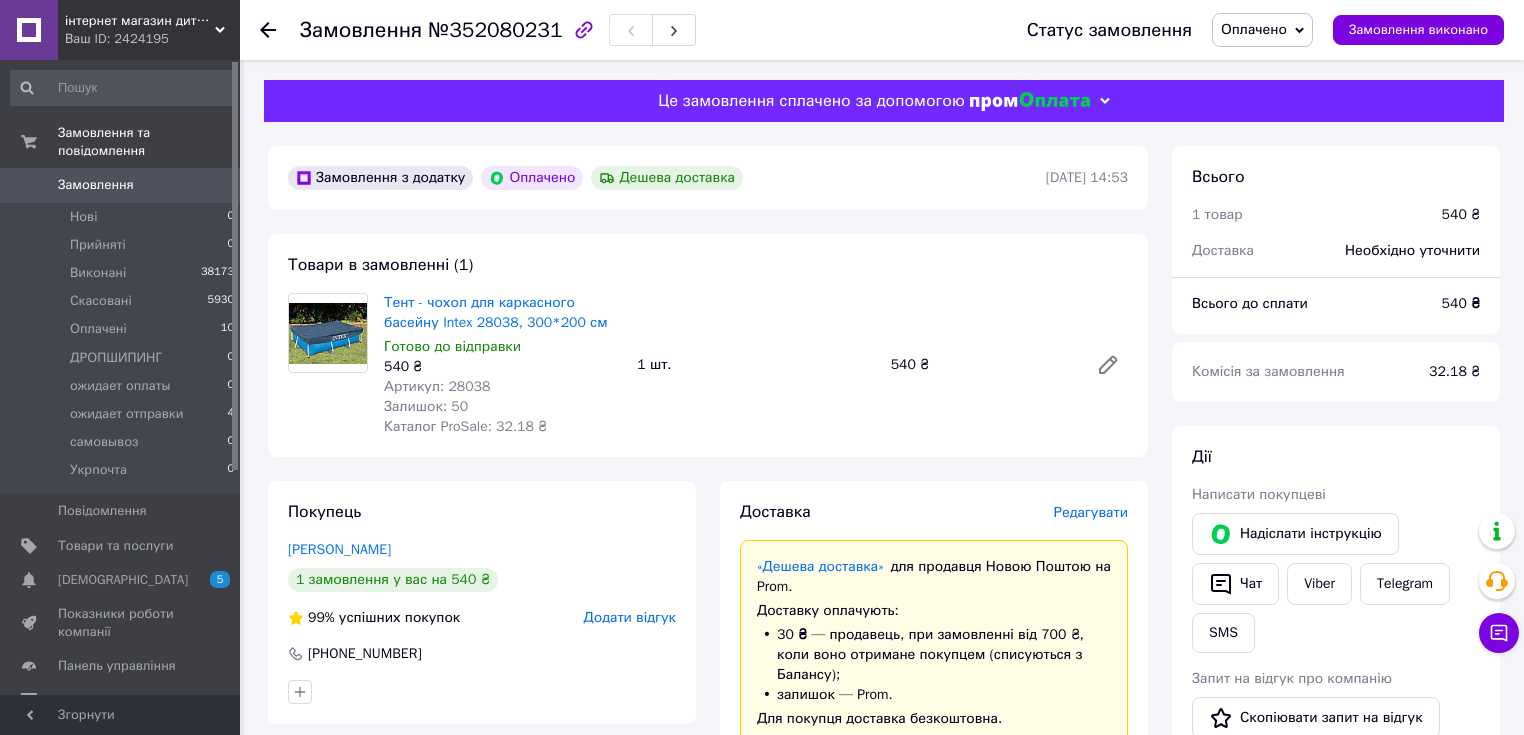 click on "Редагувати" at bounding box center [1091, 512] 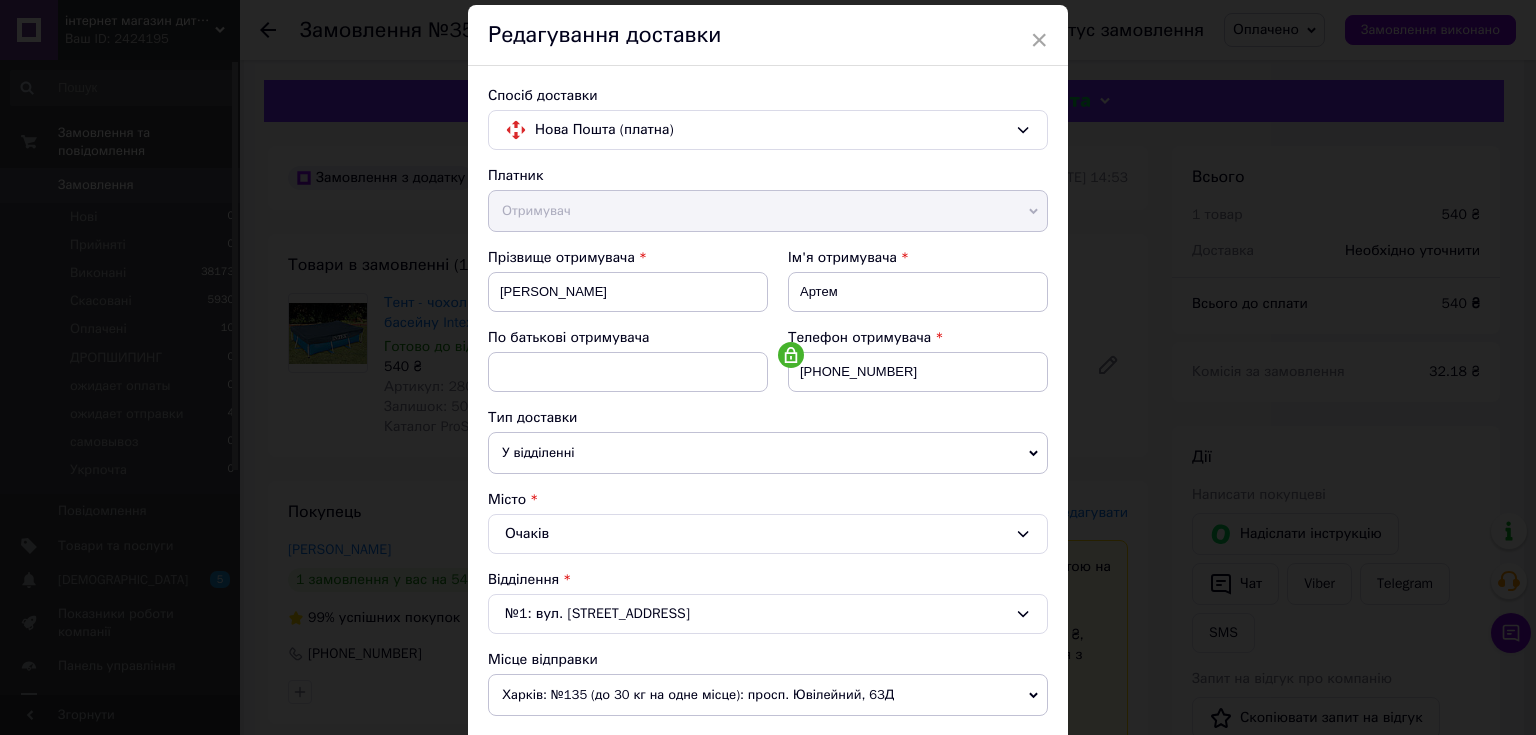 scroll, scrollTop: 587, scrollLeft: 0, axis: vertical 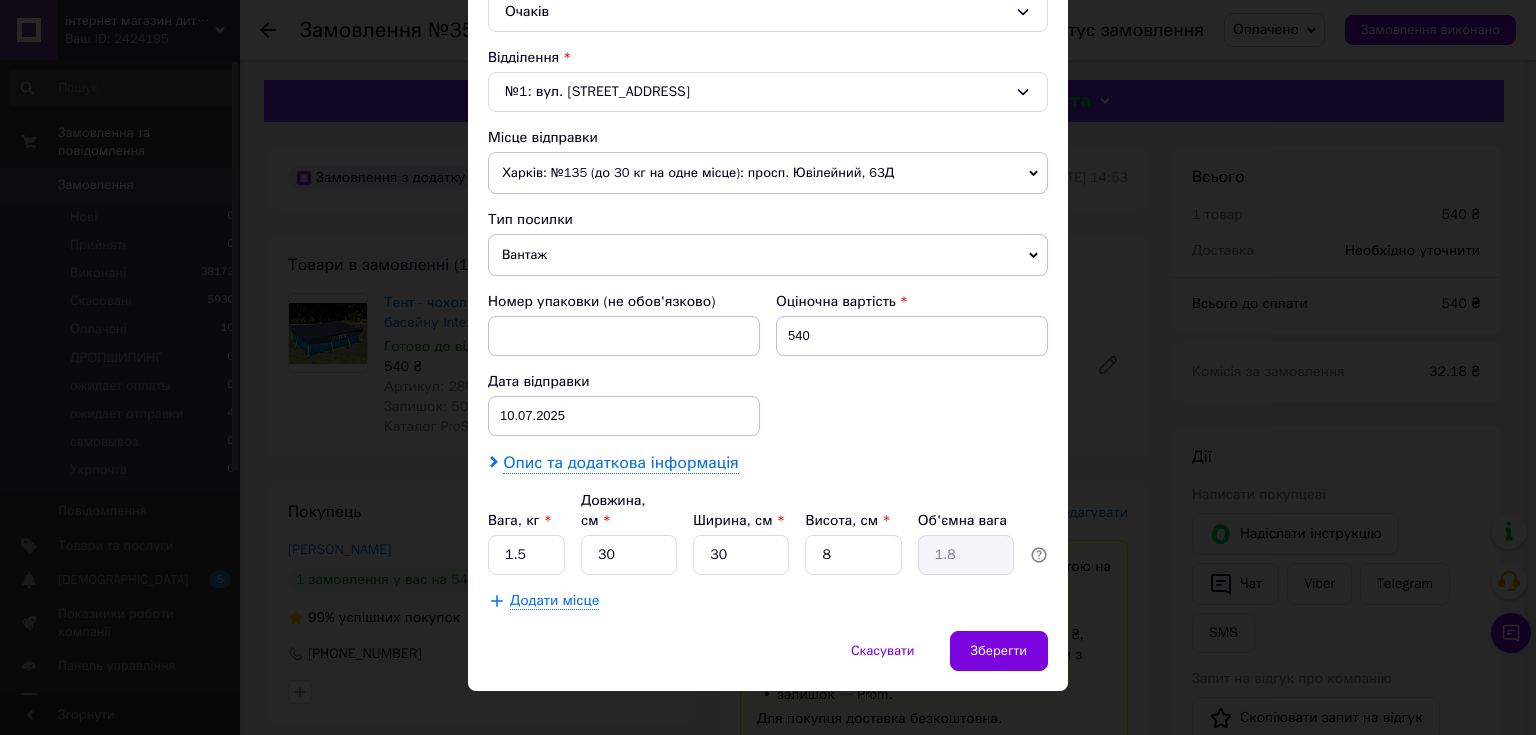 click on "Опис та додаткова інформація" at bounding box center [620, 463] 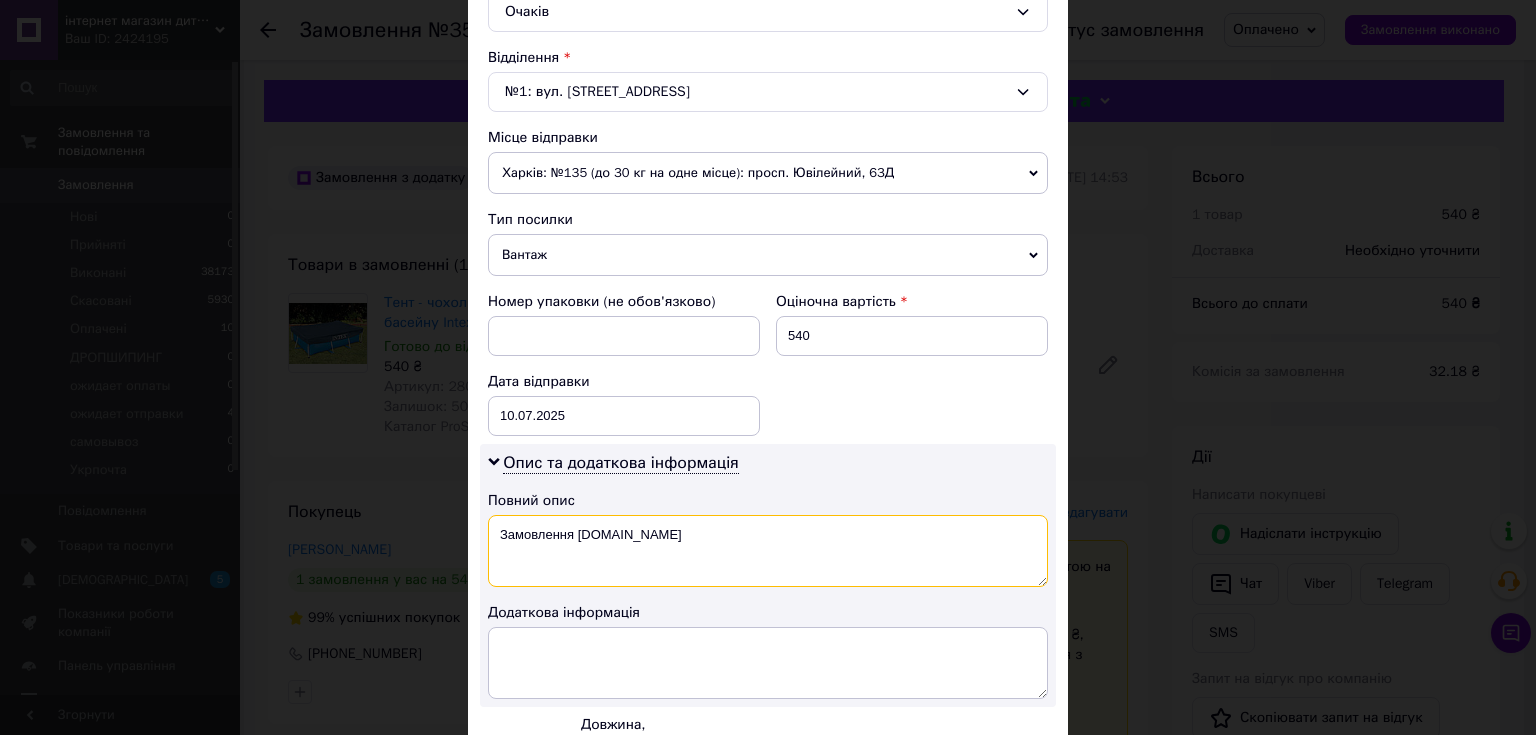 drag, startPoint x: 498, startPoint y: 532, endPoint x: 635, endPoint y: 531, distance: 137.00365 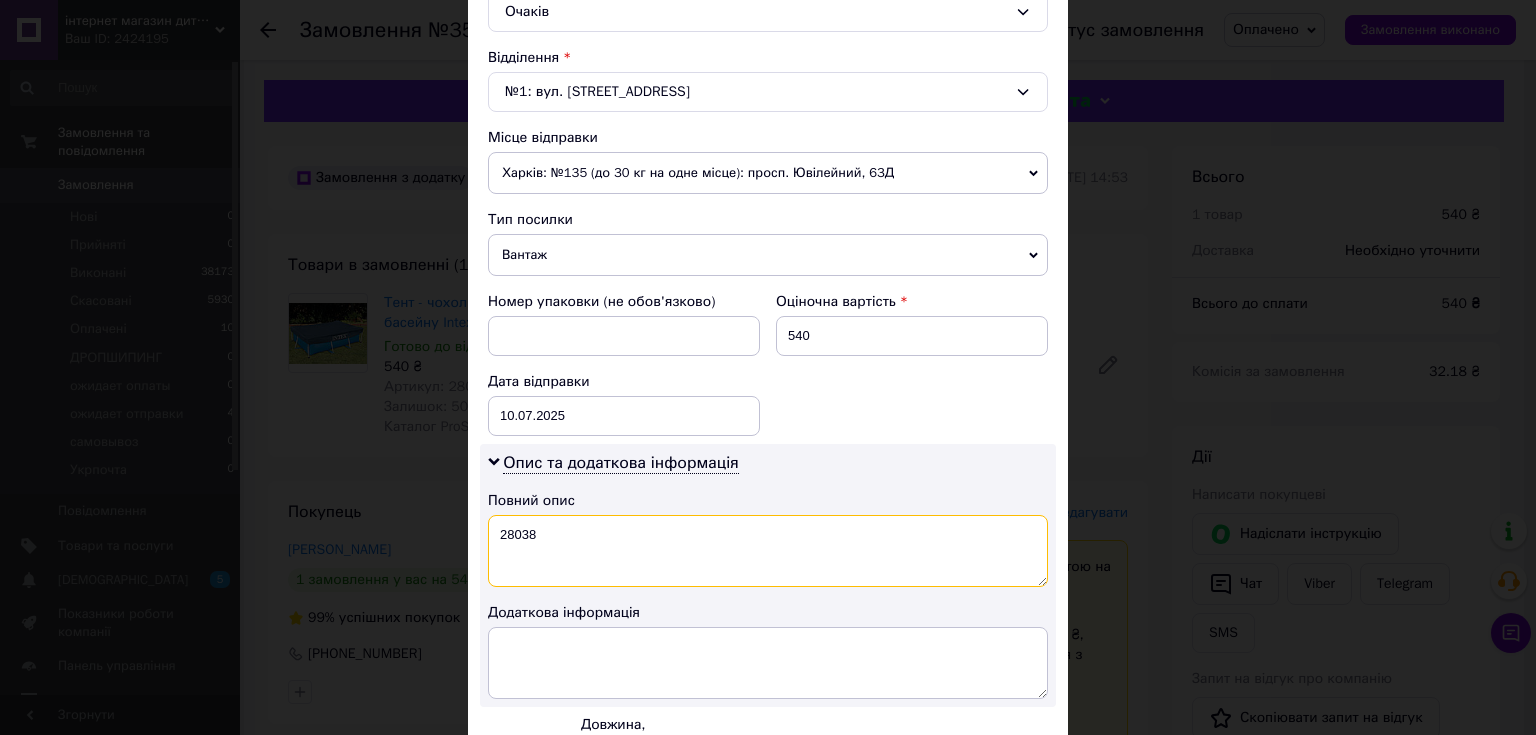 type on "28038" 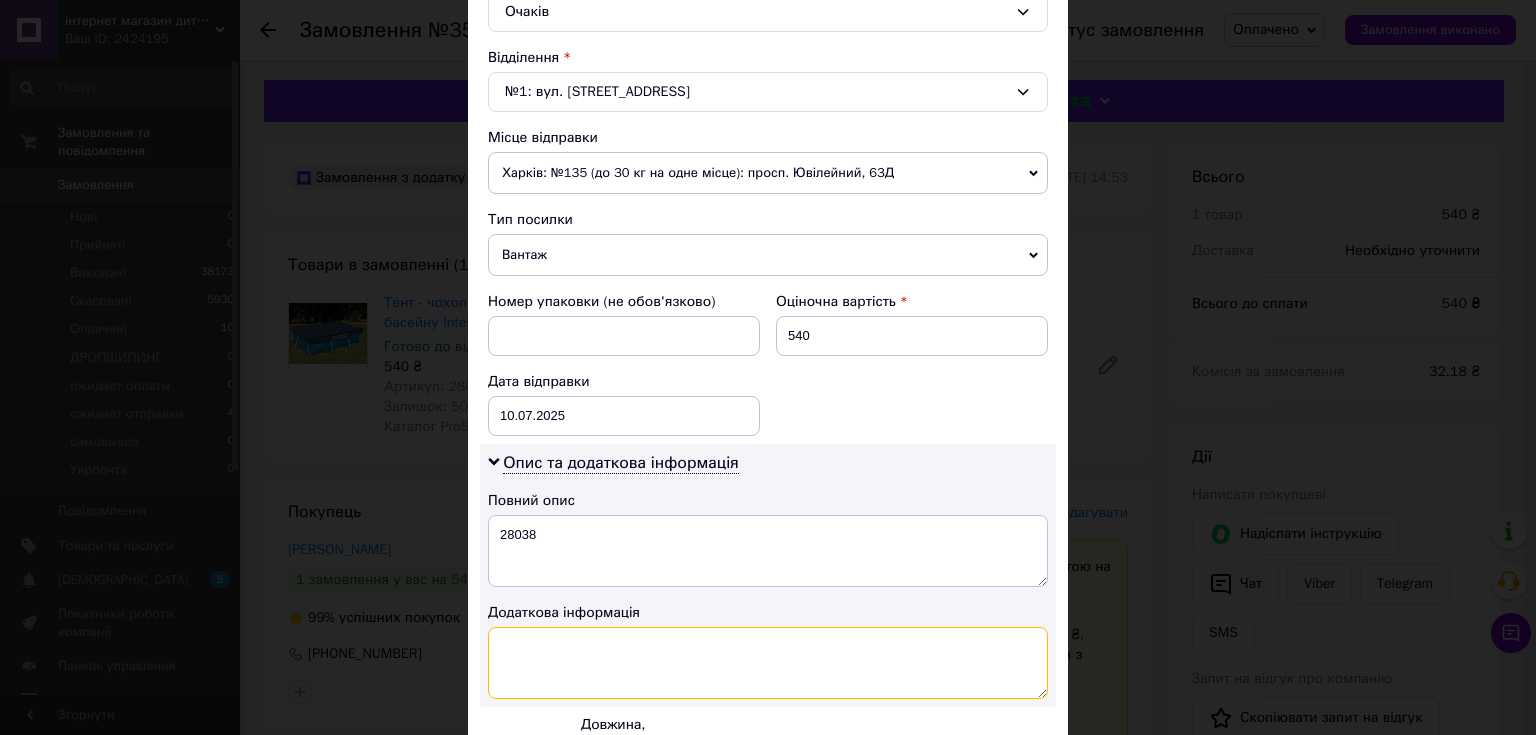 click at bounding box center [768, 663] 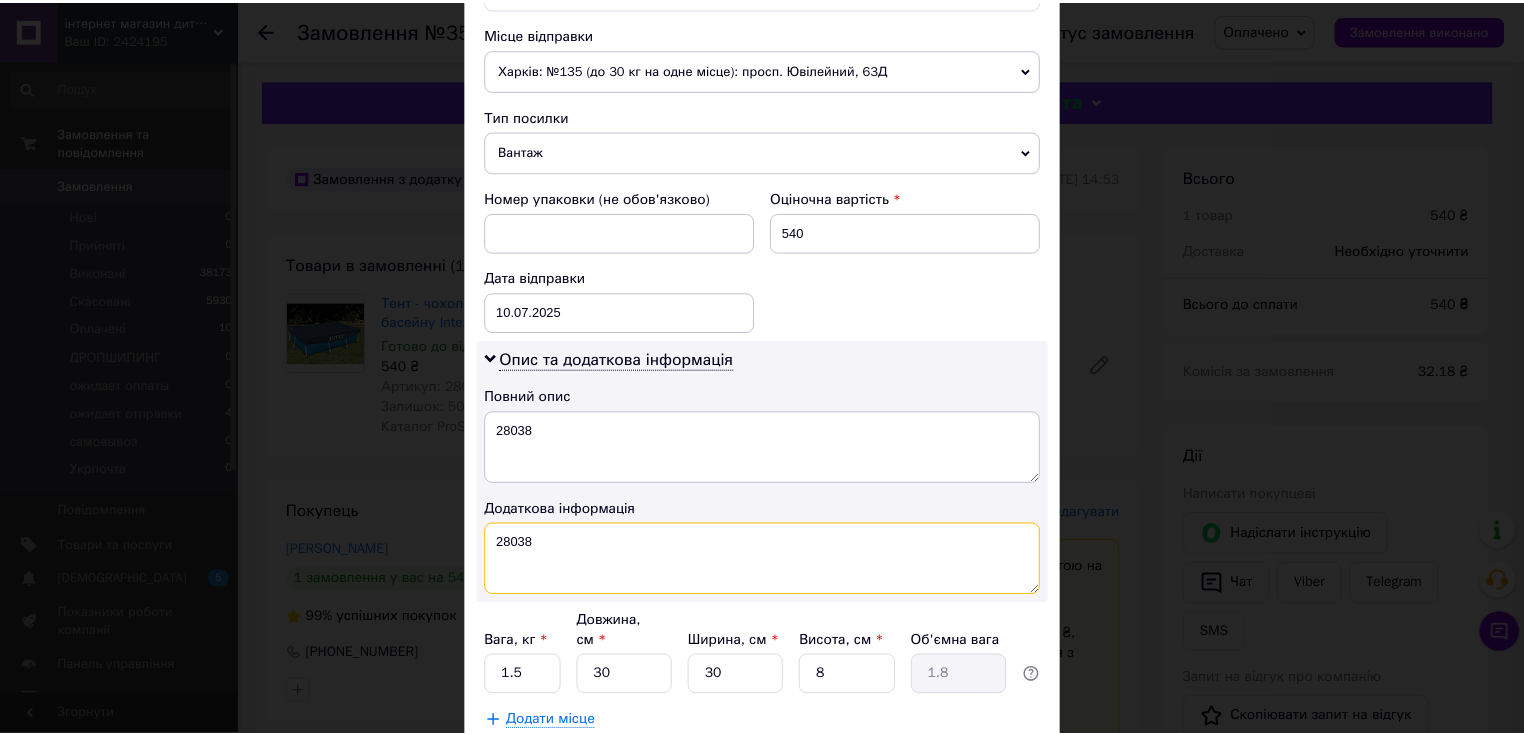 scroll, scrollTop: 810, scrollLeft: 0, axis: vertical 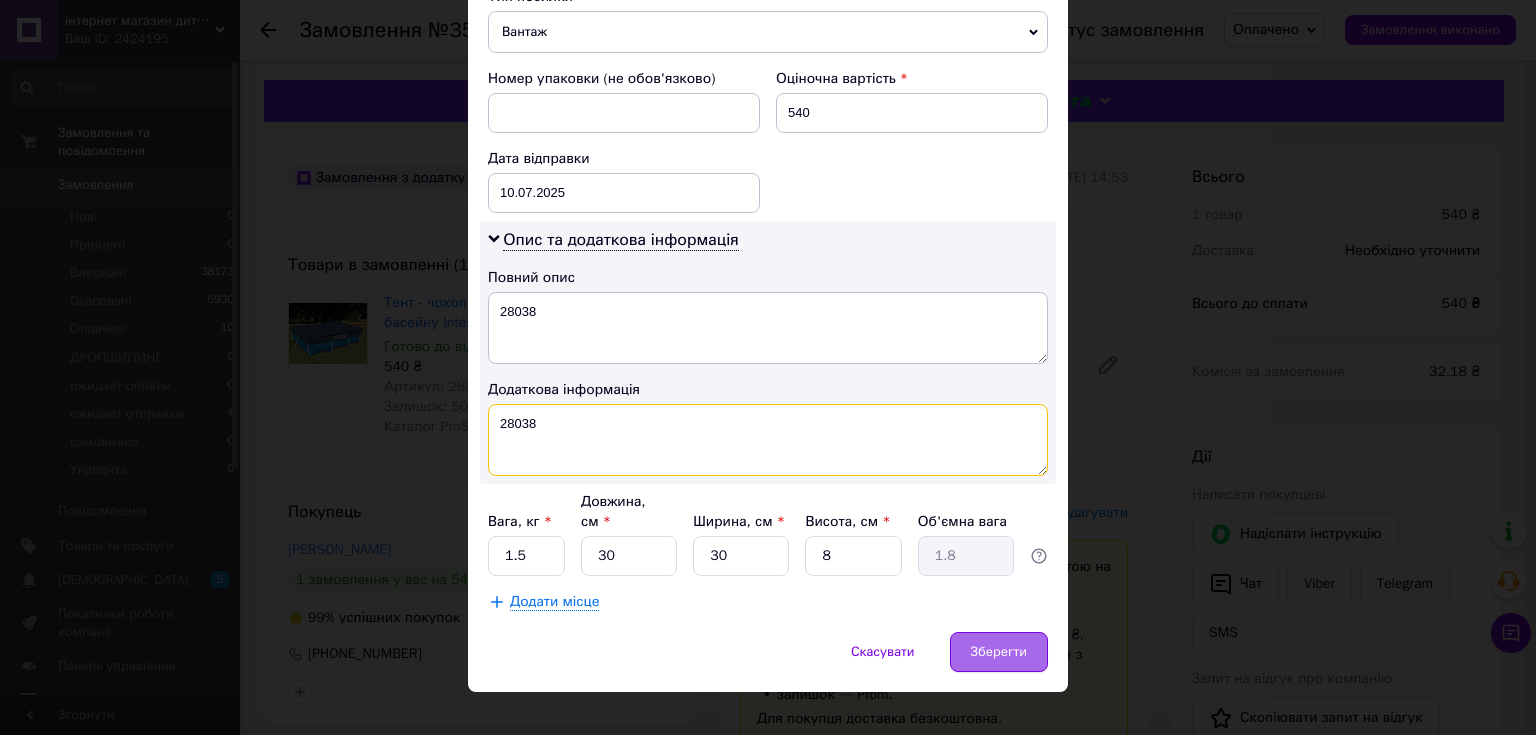 type on "28038" 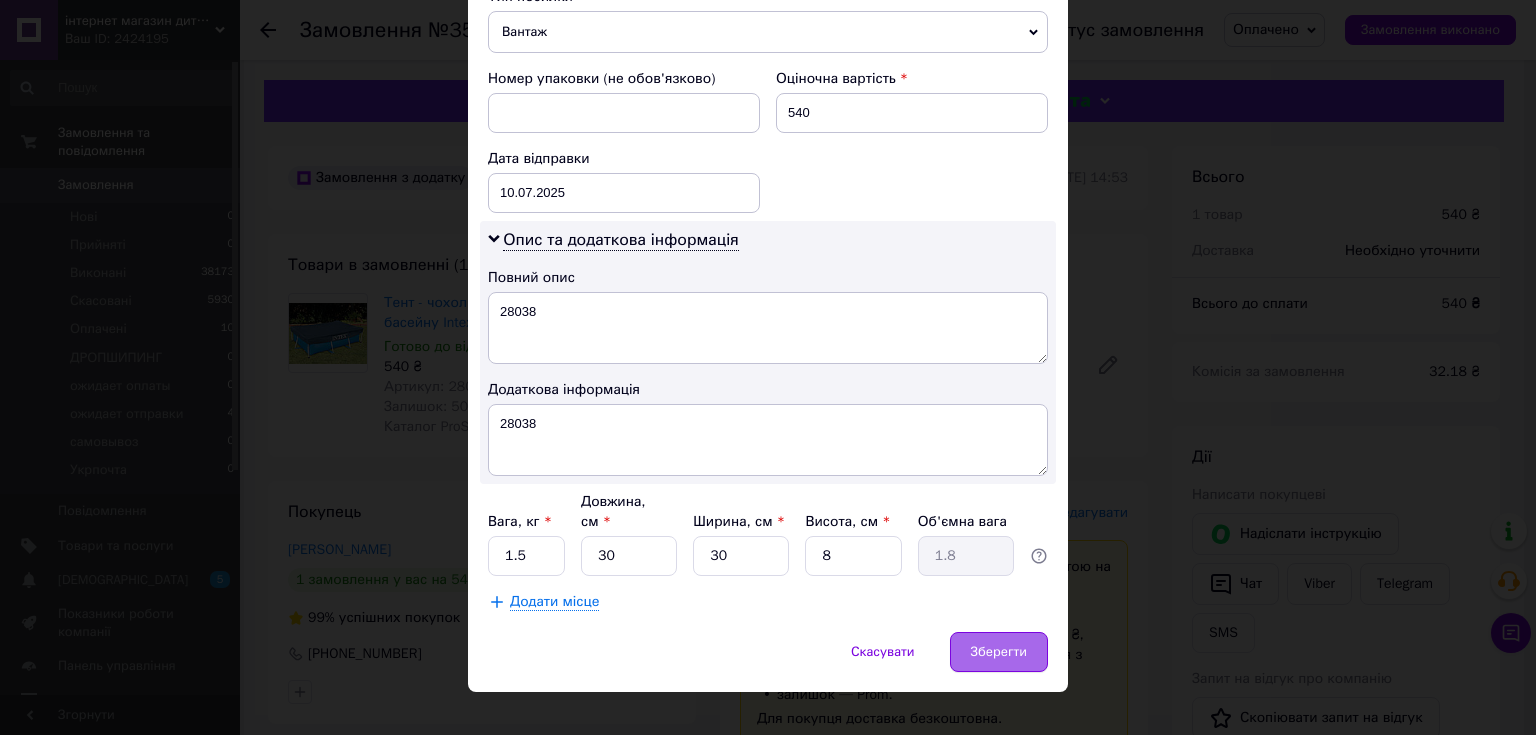 click on "Зберегти" at bounding box center [999, 652] 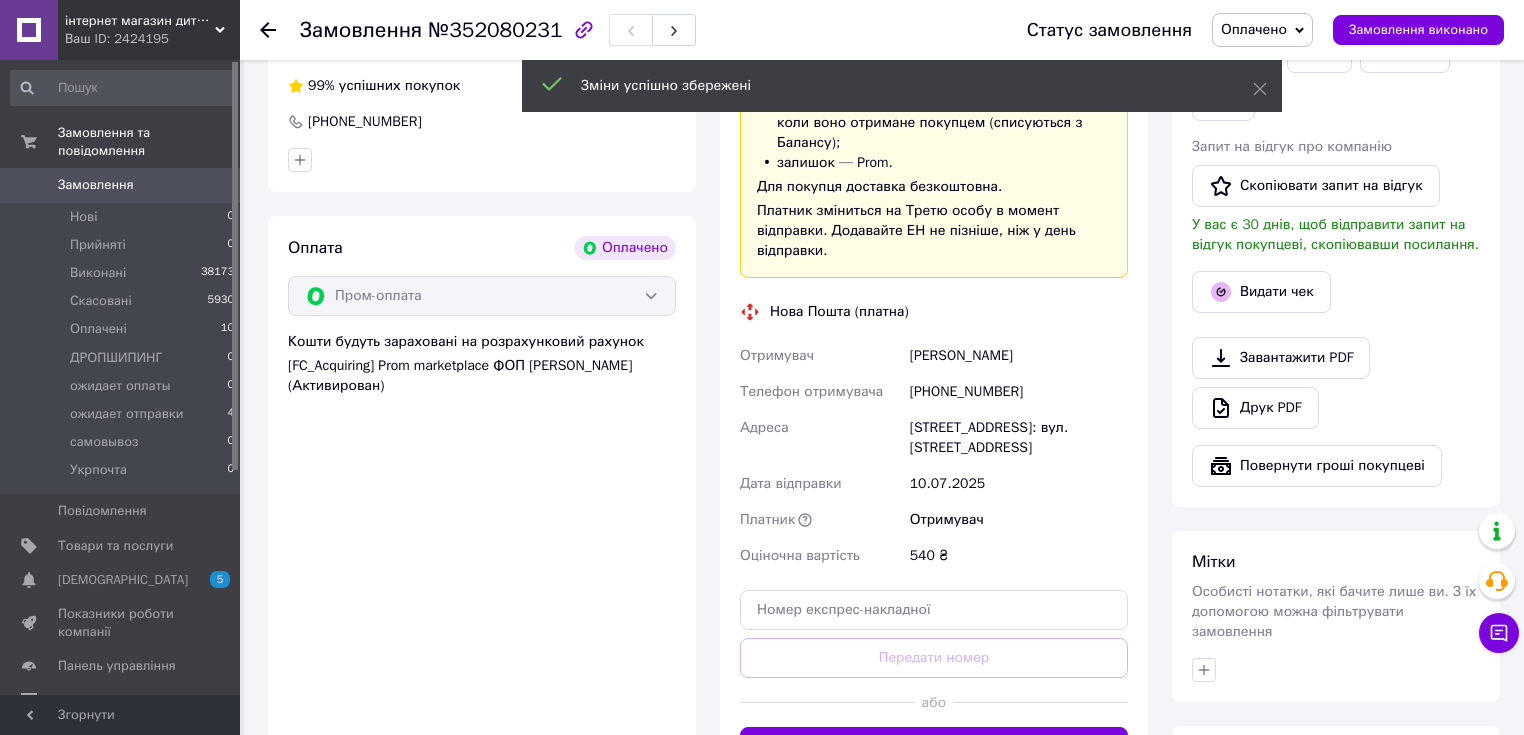 scroll, scrollTop: 560, scrollLeft: 0, axis: vertical 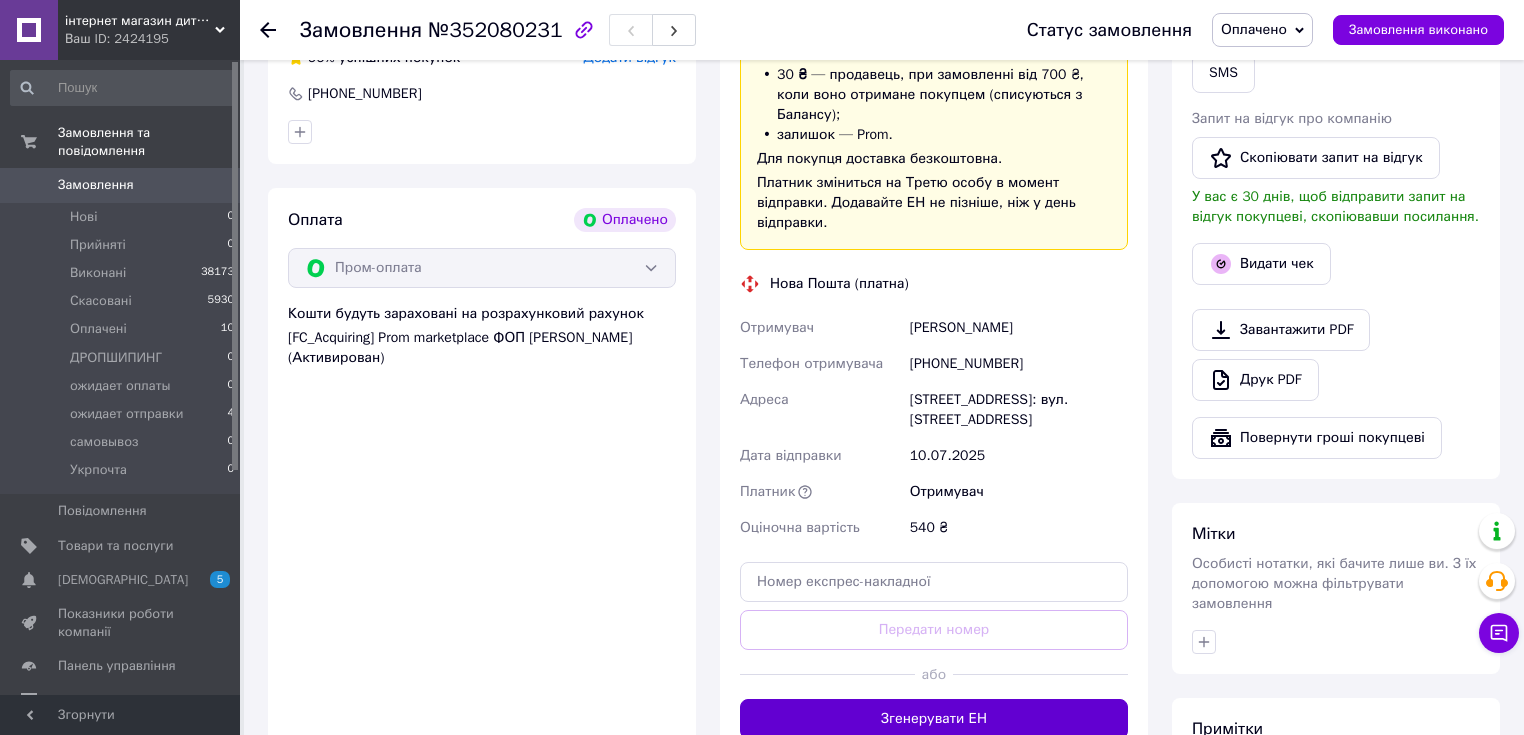 click on "Згенерувати ЕН" at bounding box center (934, 719) 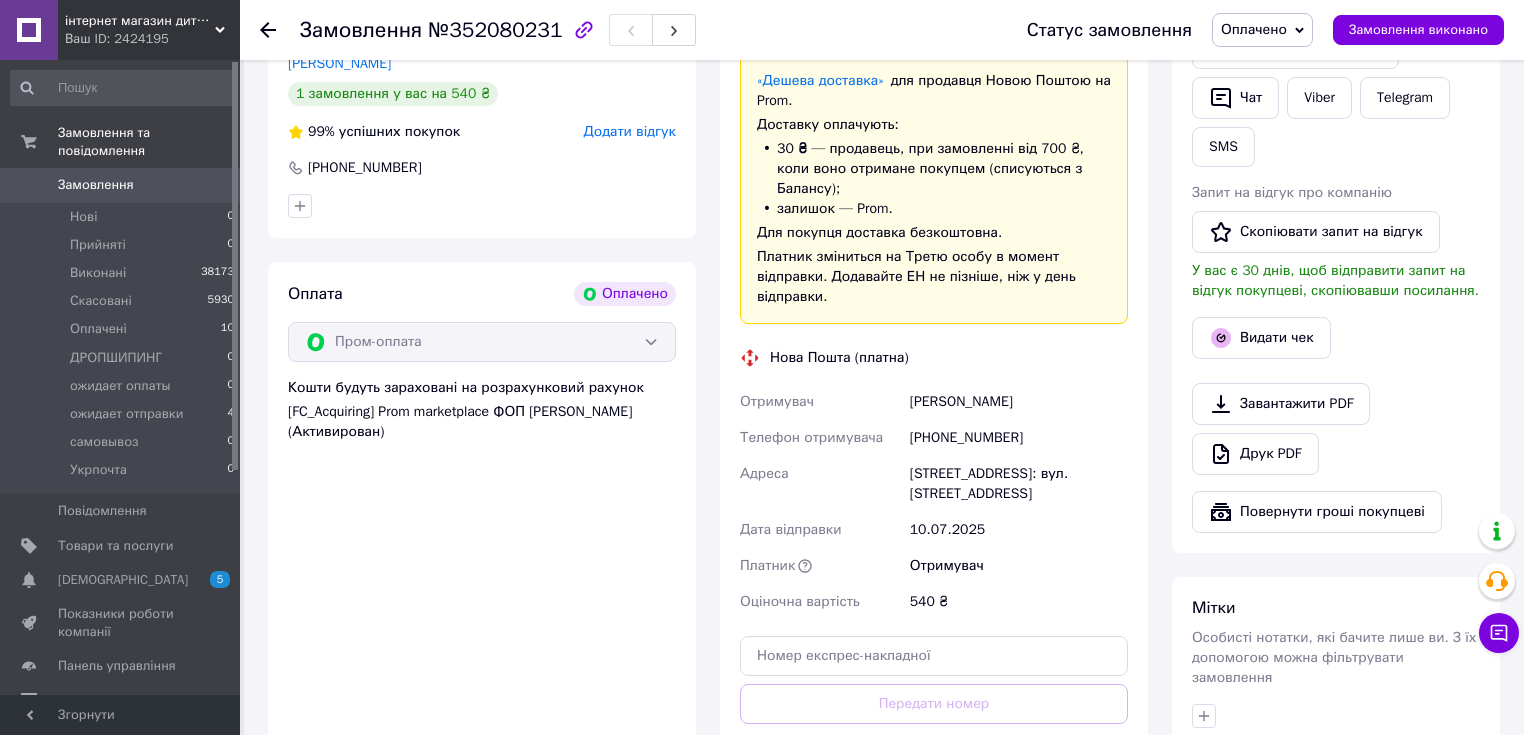 scroll, scrollTop: 400, scrollLeft: 0, axis: vertical 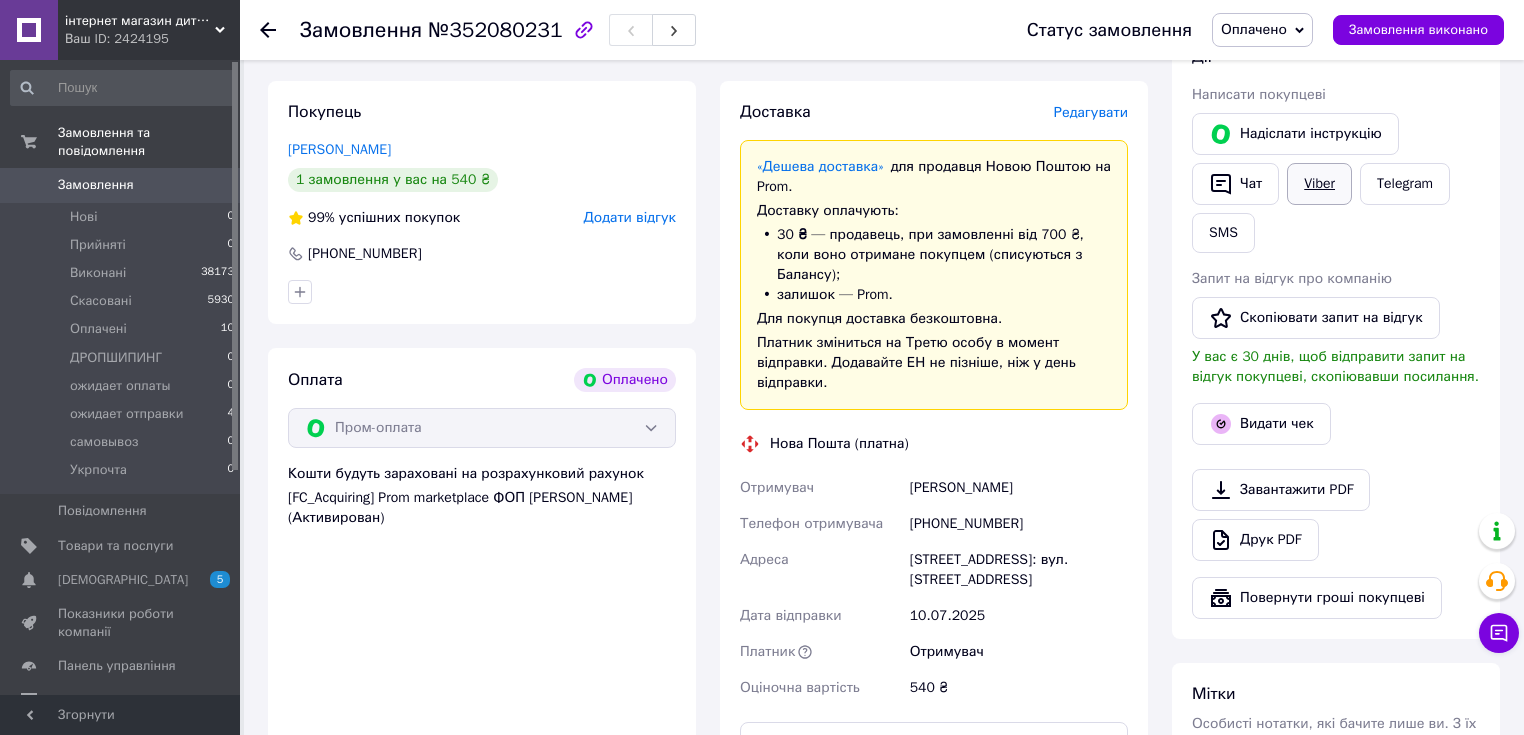 click on "Viber" at bounding box center (1319, 184) 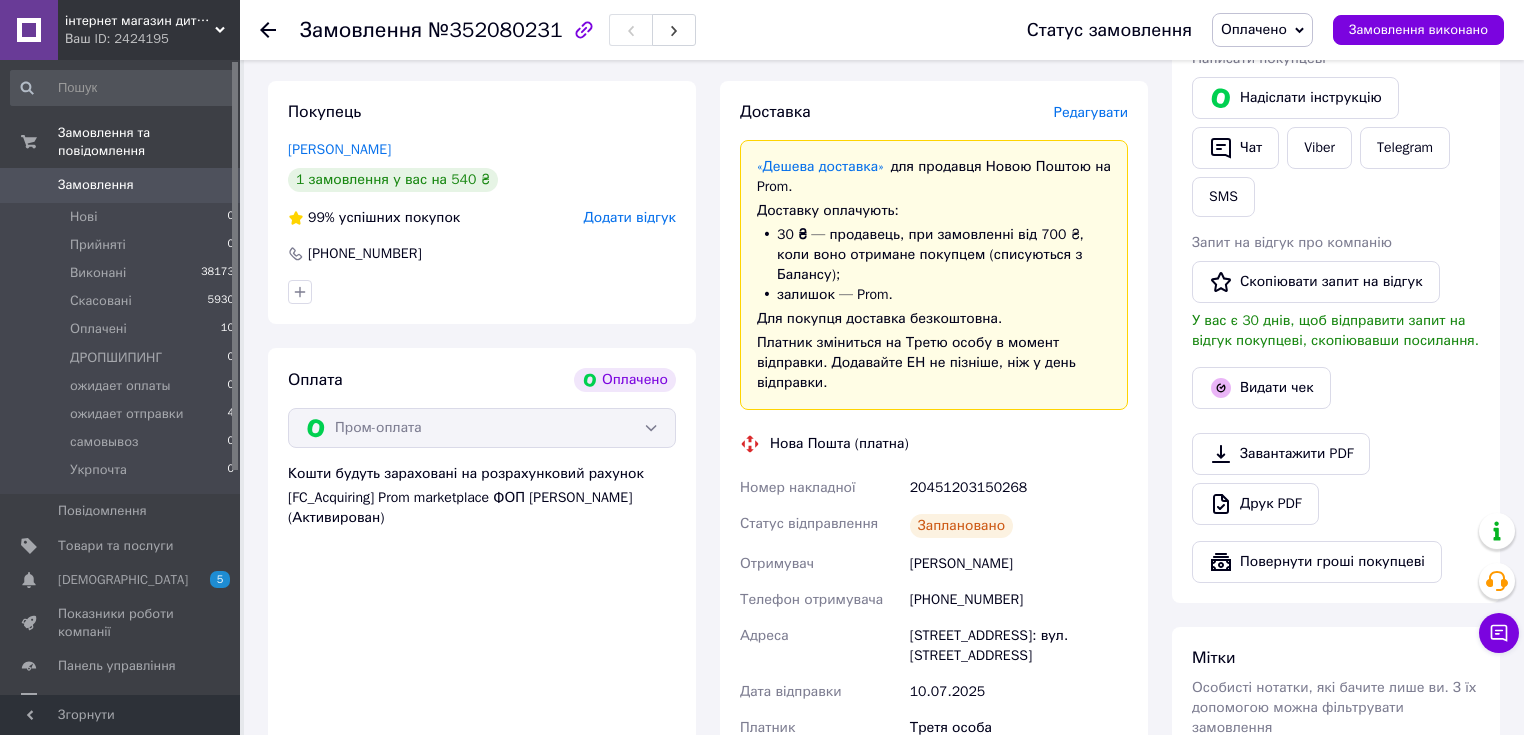 scroll, scrollTop: 560, scrollLeft: 0, axis: vertical 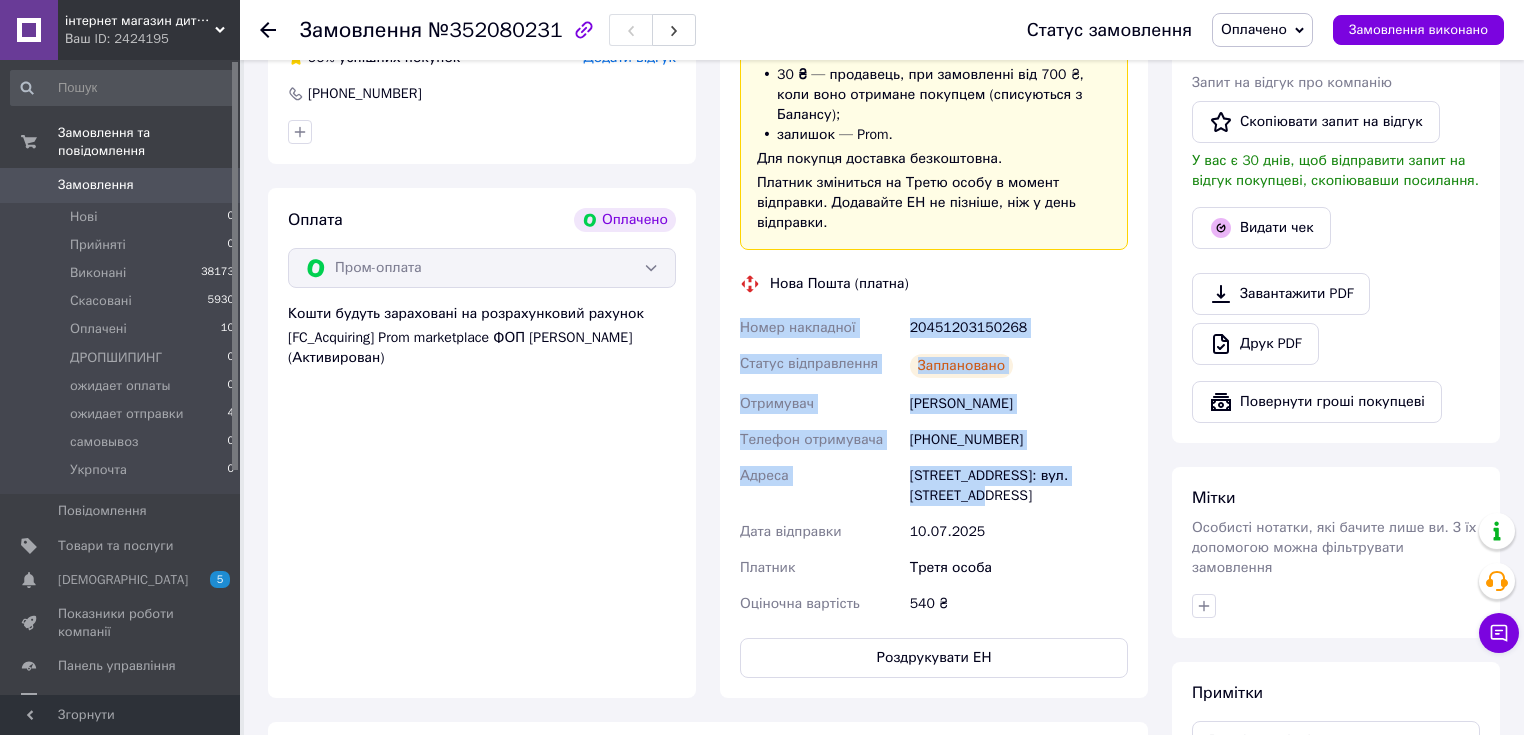 drag, startPoint x: 733, startPoint y: 308, endPoint x: 960, endPoint y: 478, distance: 283.60007 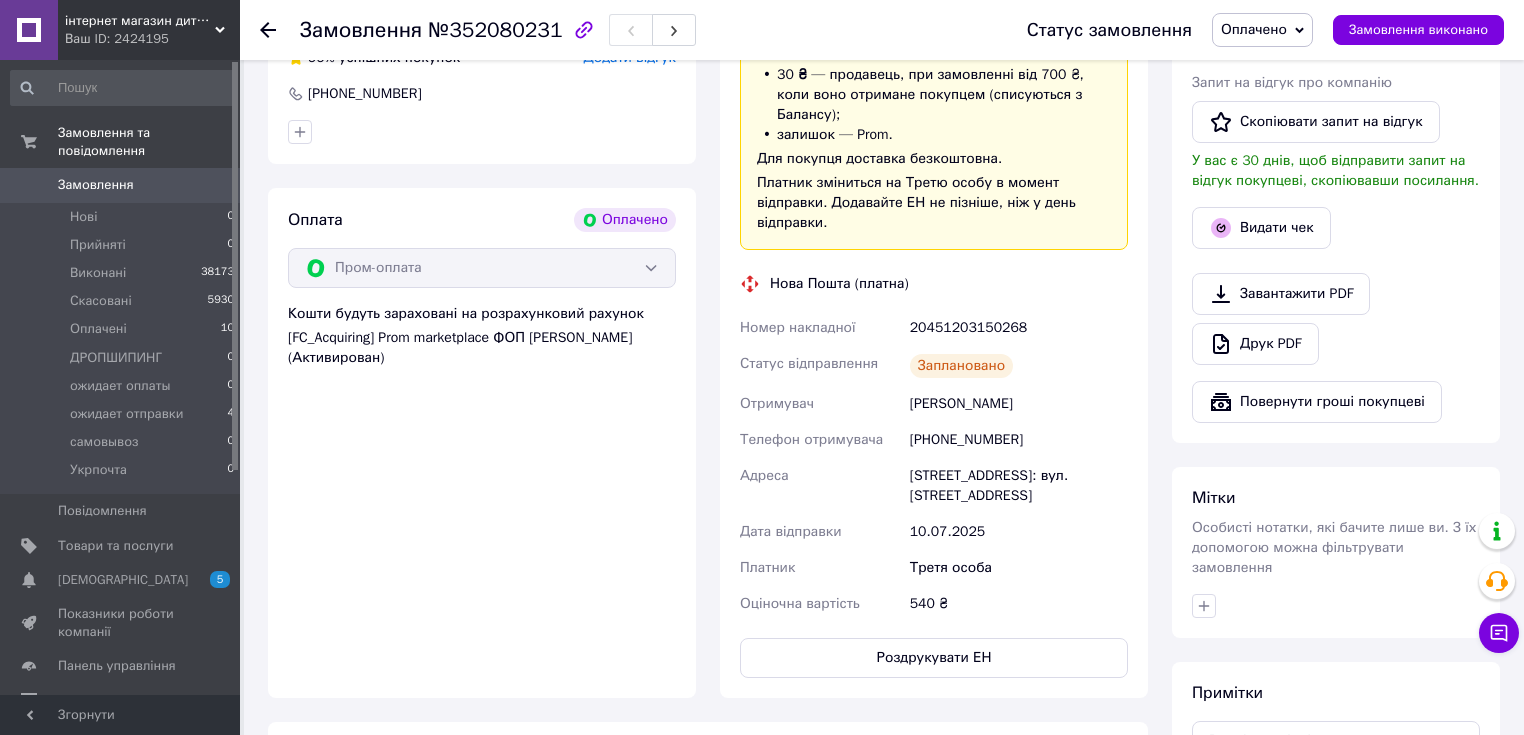 click on "Оплата Оплачено Пром-оплата Кошти будуть зараховані на розрахунковий рахунок [FC_Acquiring] Prom marketplace ФОП [PERSON_NAME] (Активирован)" at bounding box center (482, 443) 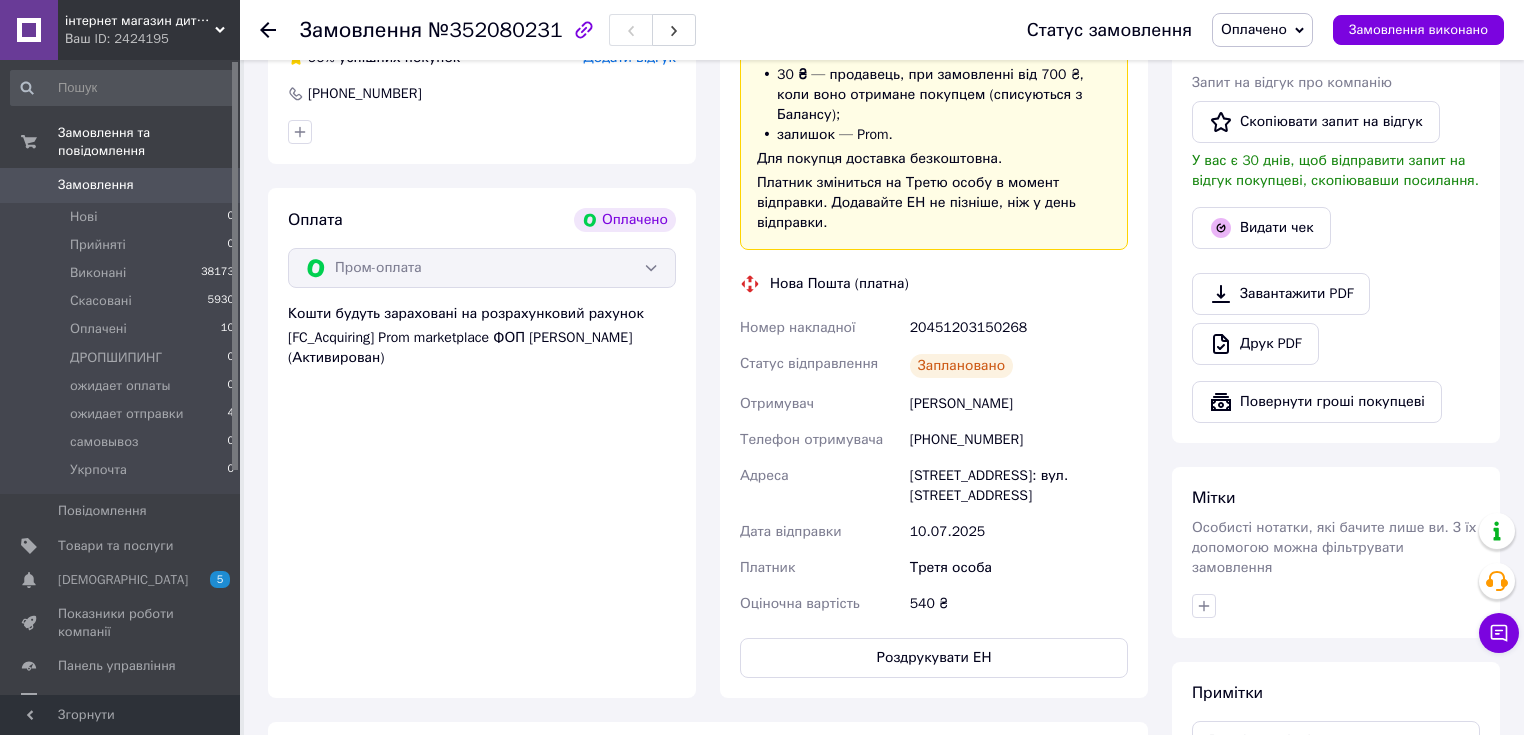 click 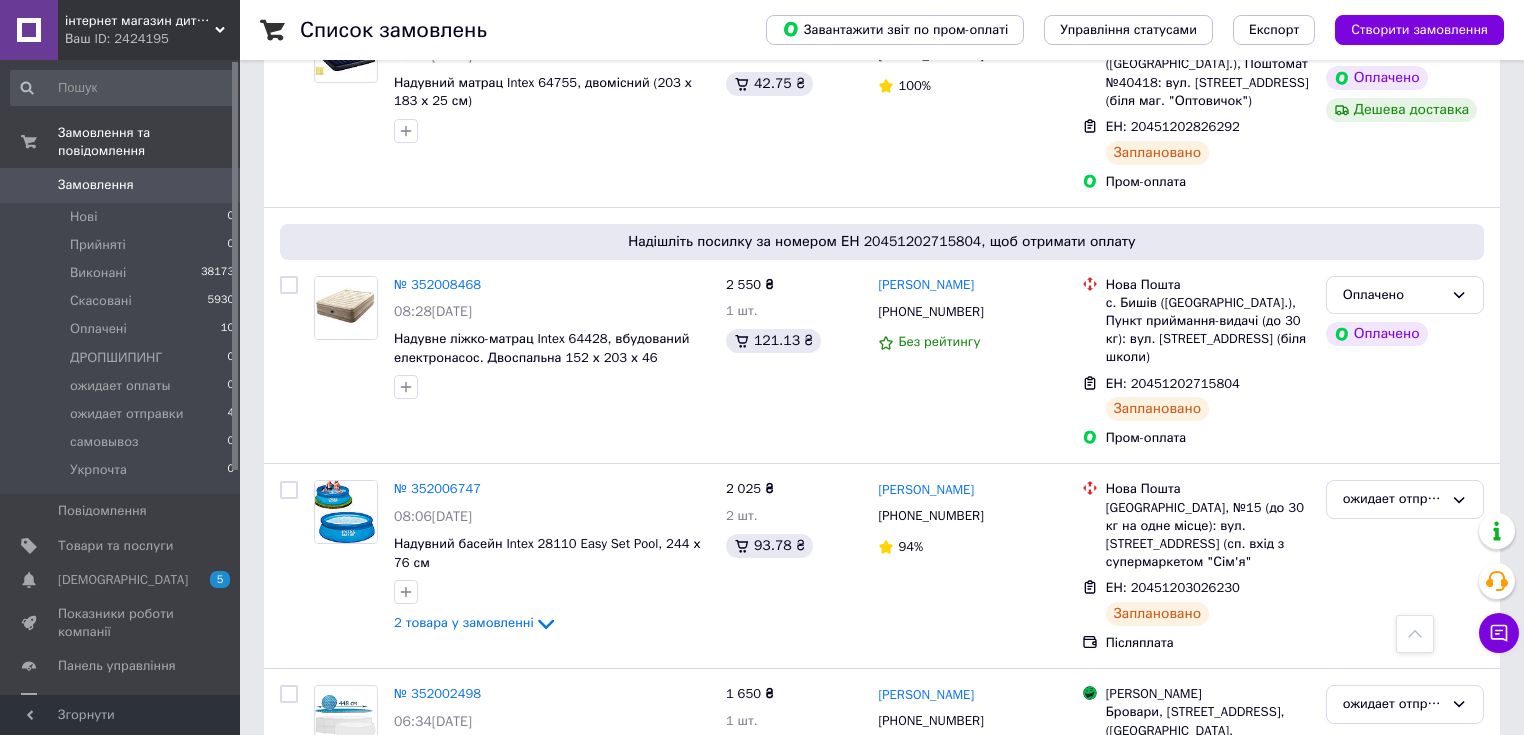 scroll, scrollTop: 1520, scrollLeft: 0, axis: vertical 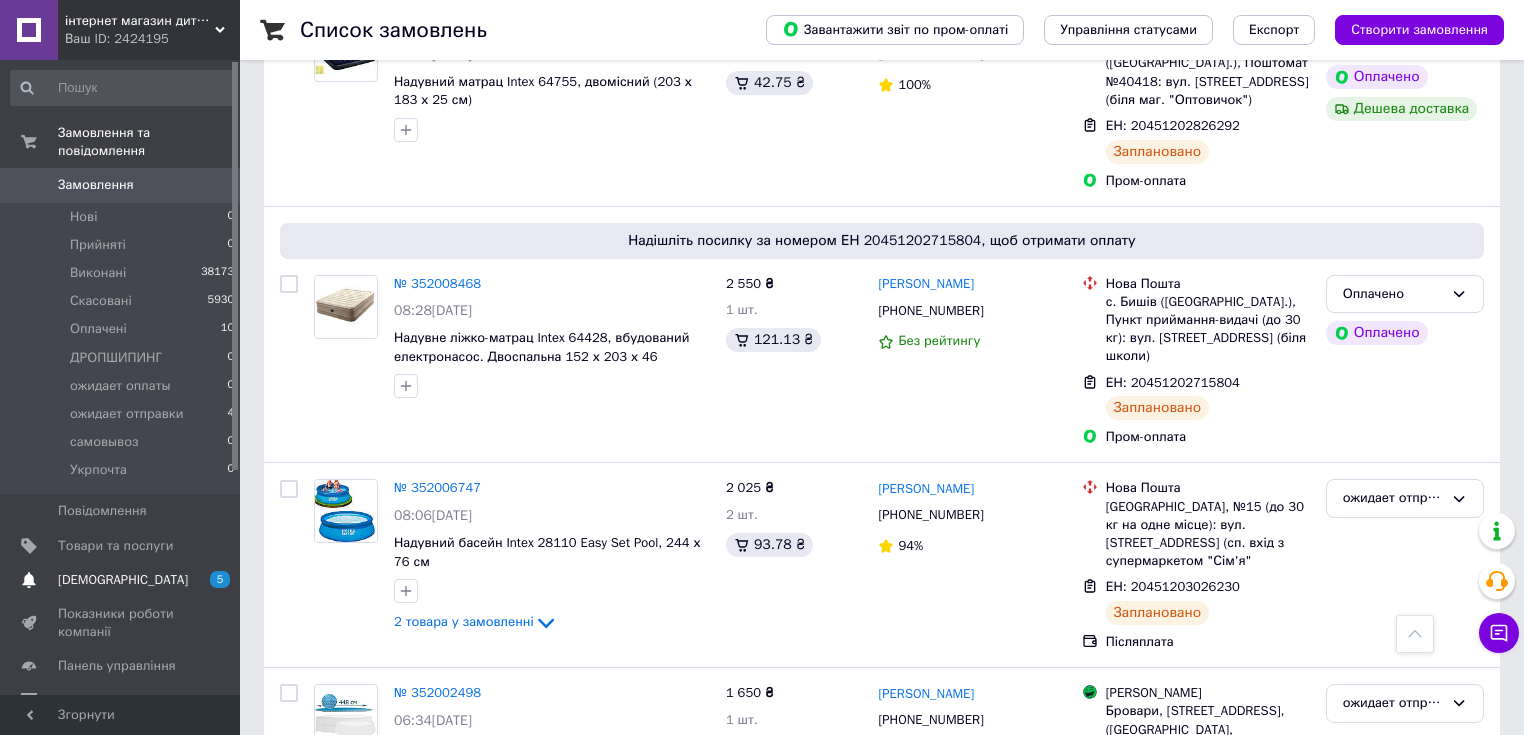 click on "[DEMOGRAPHIC_DATA] 5 0" at bounding box center [123, 580] 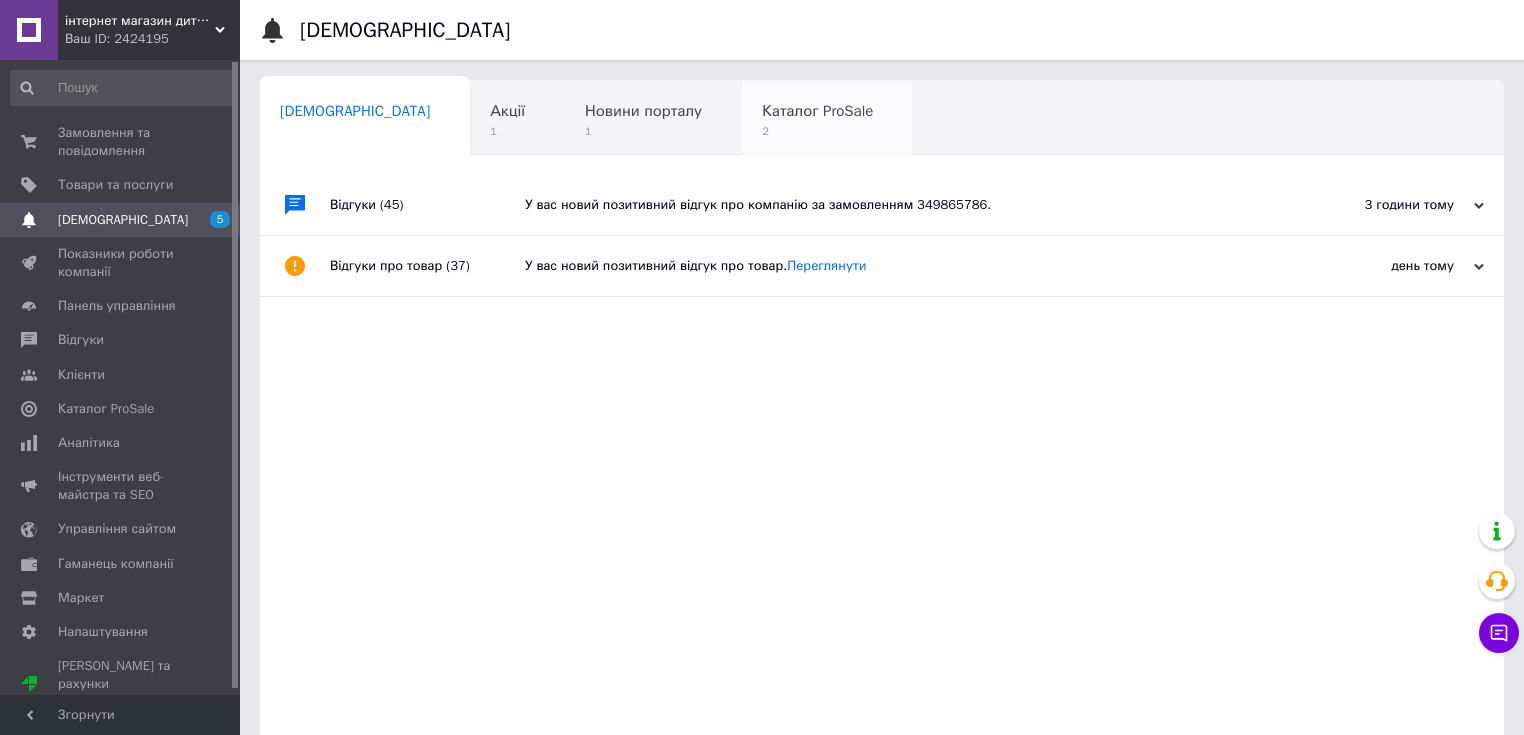 click on "2" at bounding box center [817, 131] 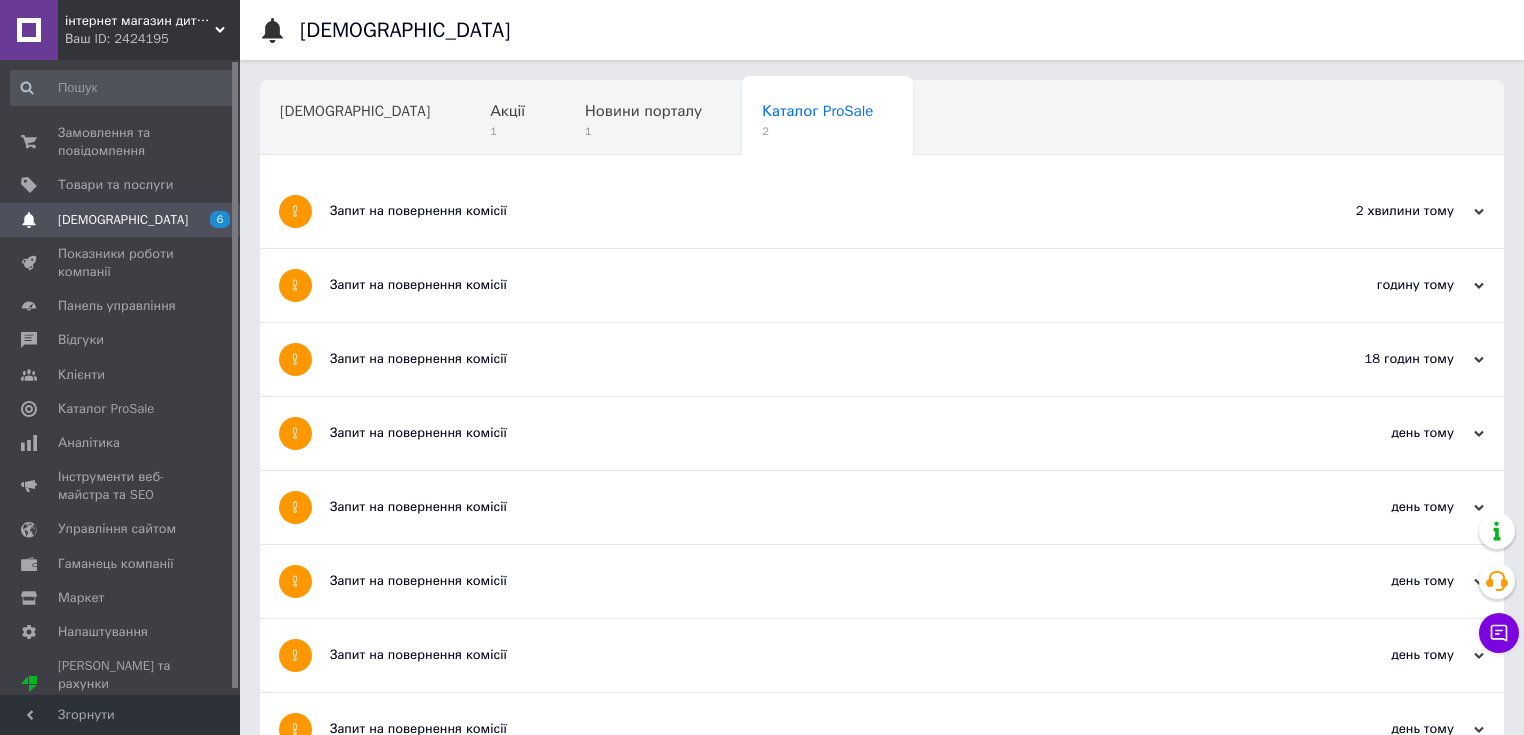 click on "Запит на повернення комісії" at bounding box center [807, 211] 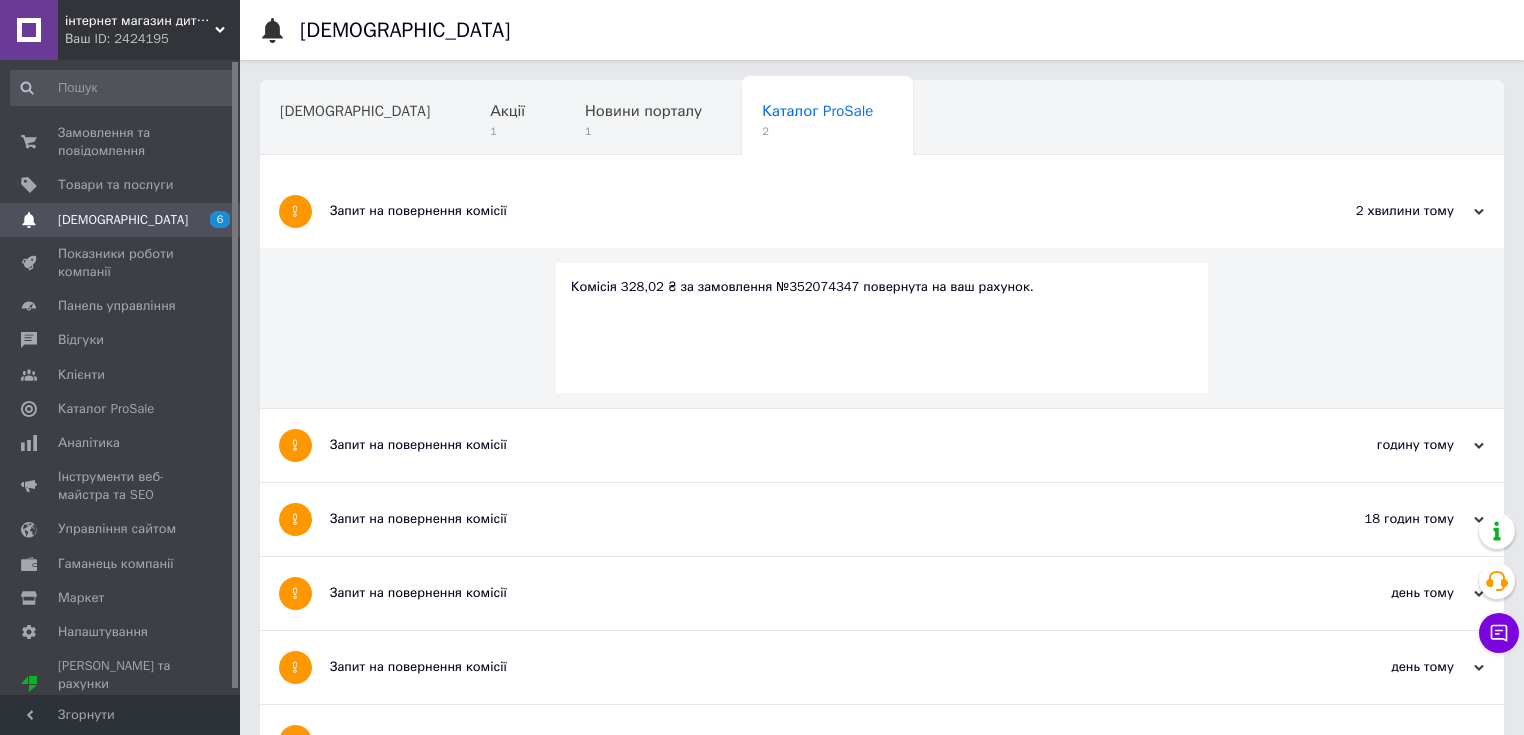 click on "Запит на повернення комісії" at bounding box center (807, 445) 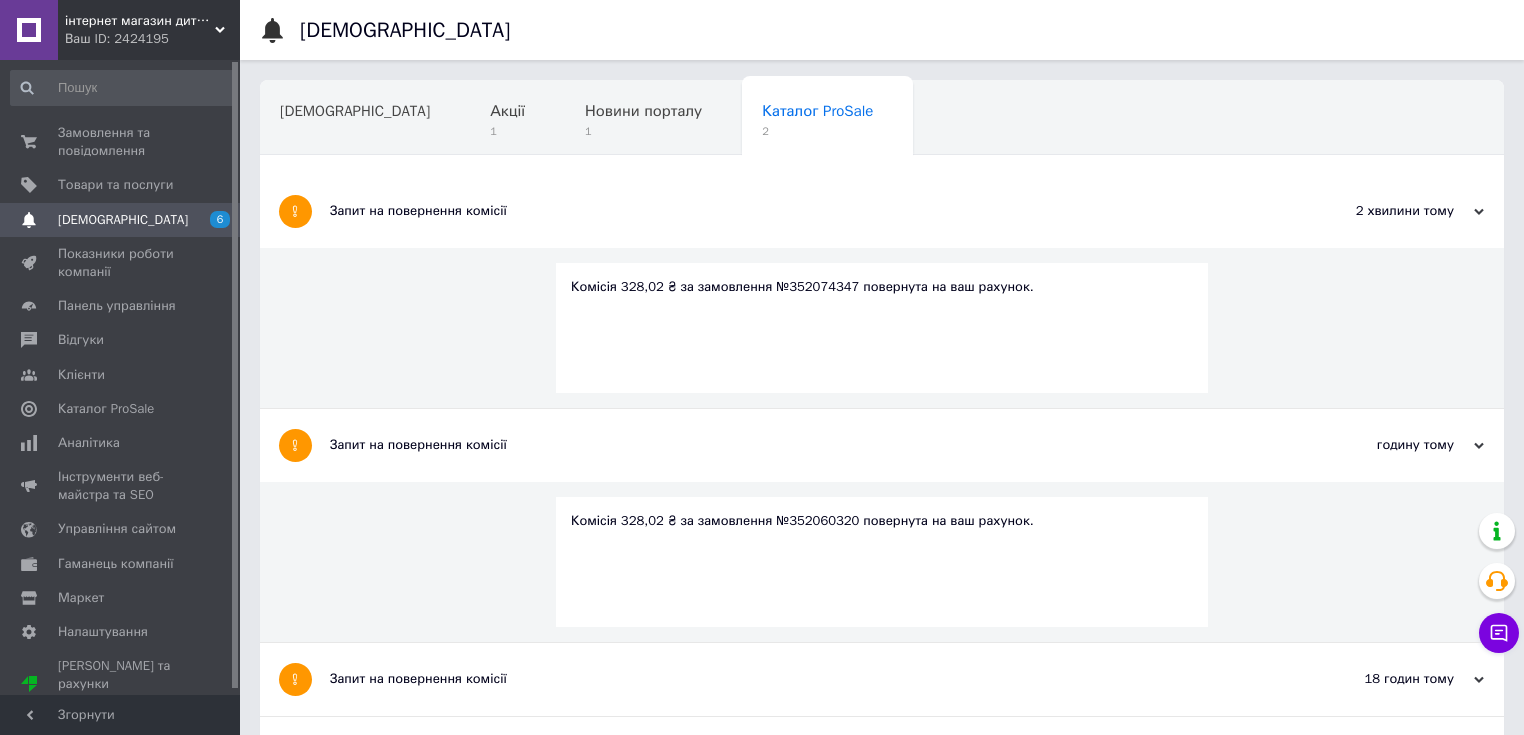scroll, scrollTop: 160, scrollLeft: 0, axis: vertical 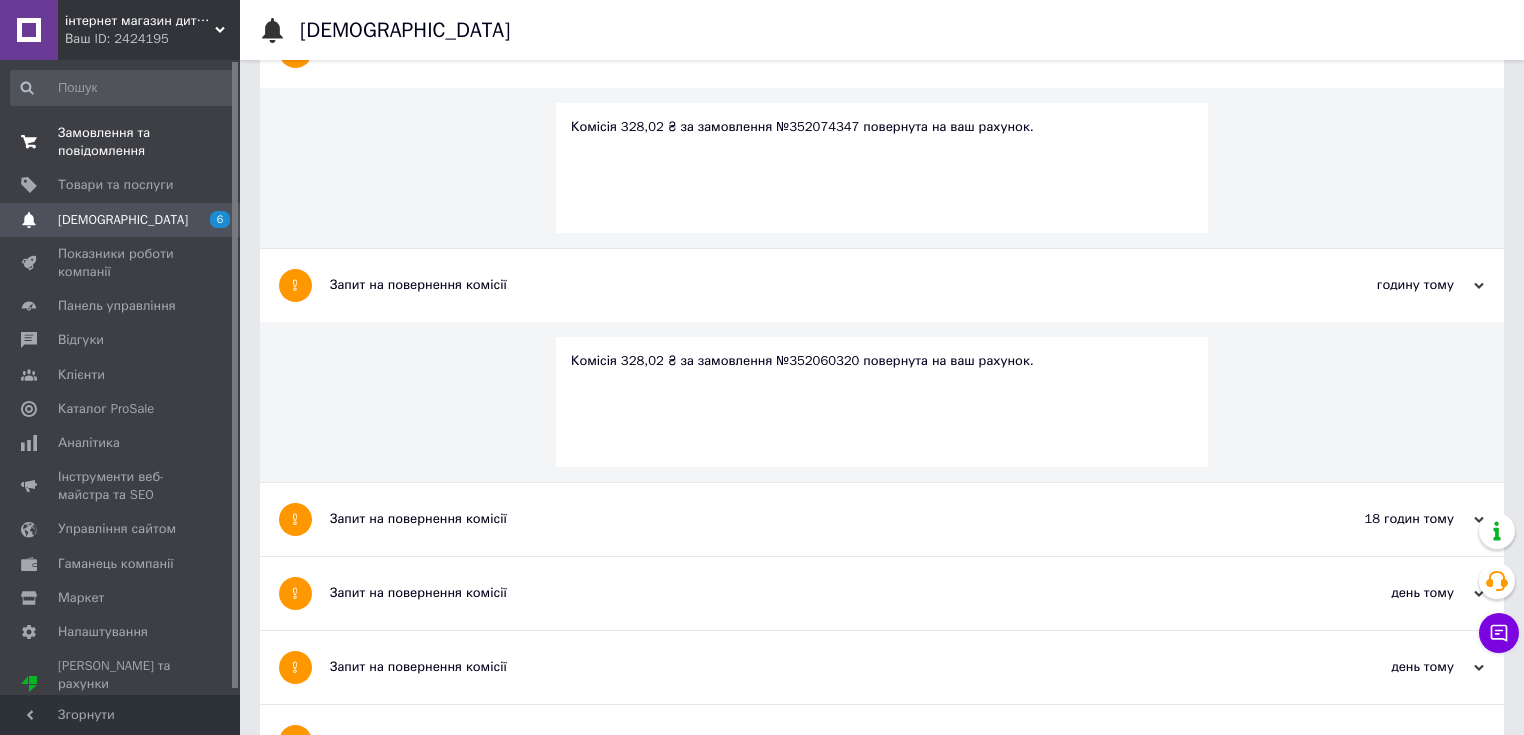 click on "Замовлення та повідомлення" at bounding box center (121, 142) 